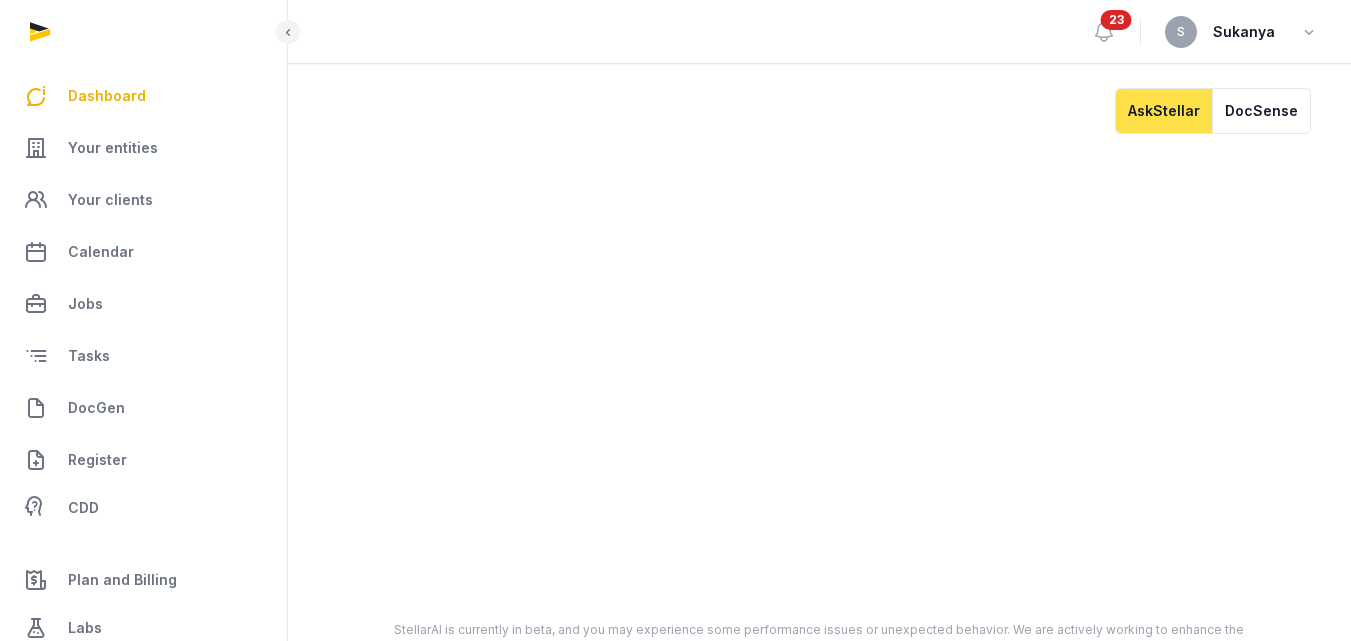 scroll, scrollTop: 0, scrollLeft: 0, axis: both 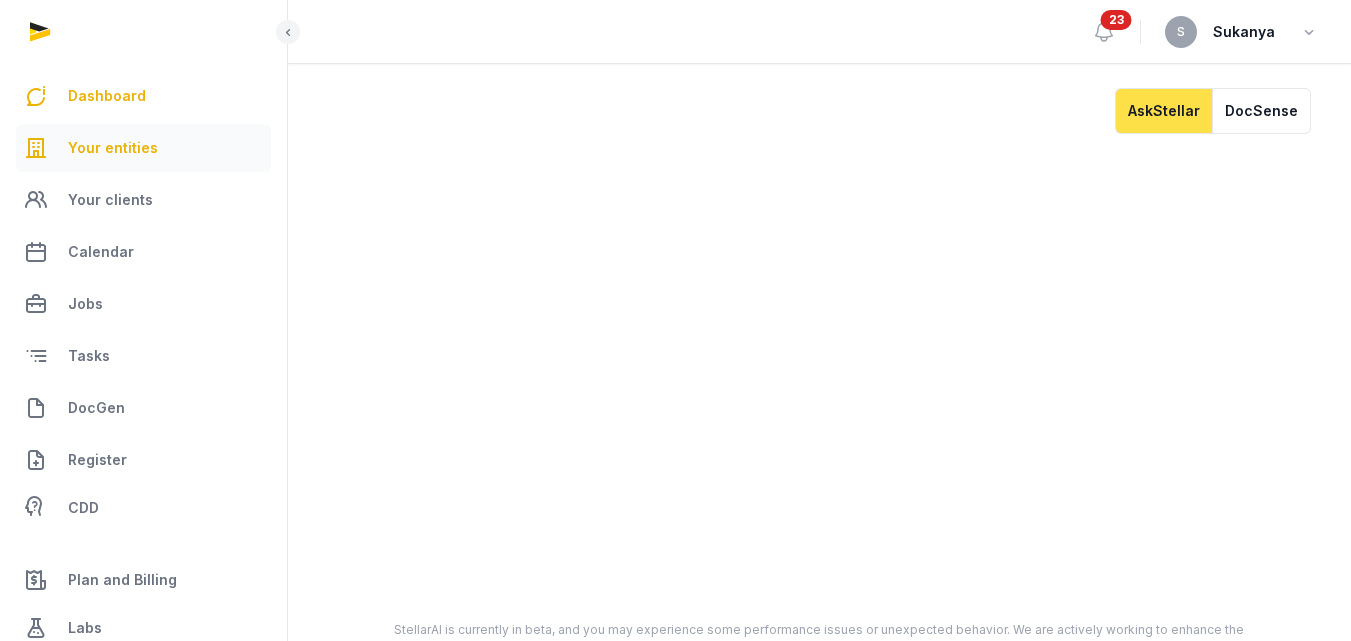 click on "Your entities" at bounding box center (113, 148) 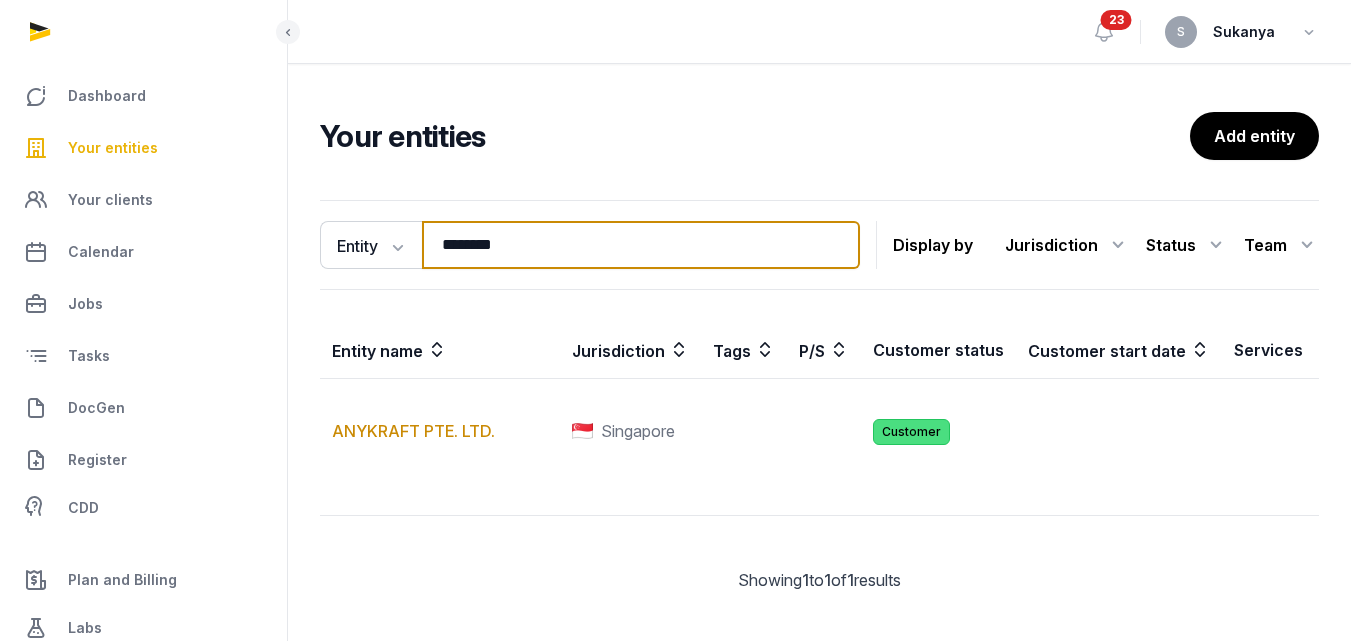 click on "********" at bounding box center (641, 245) 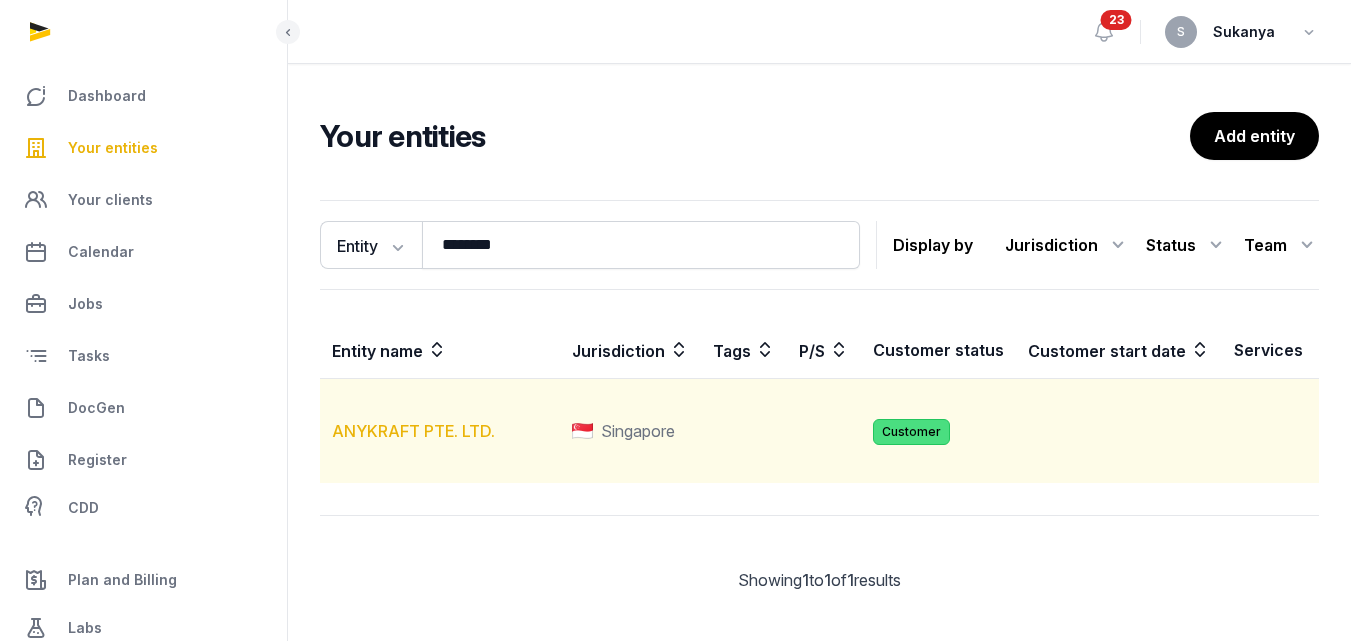click on "ANYKRAFT PTE. LTD." at bounding box center [413, 431] 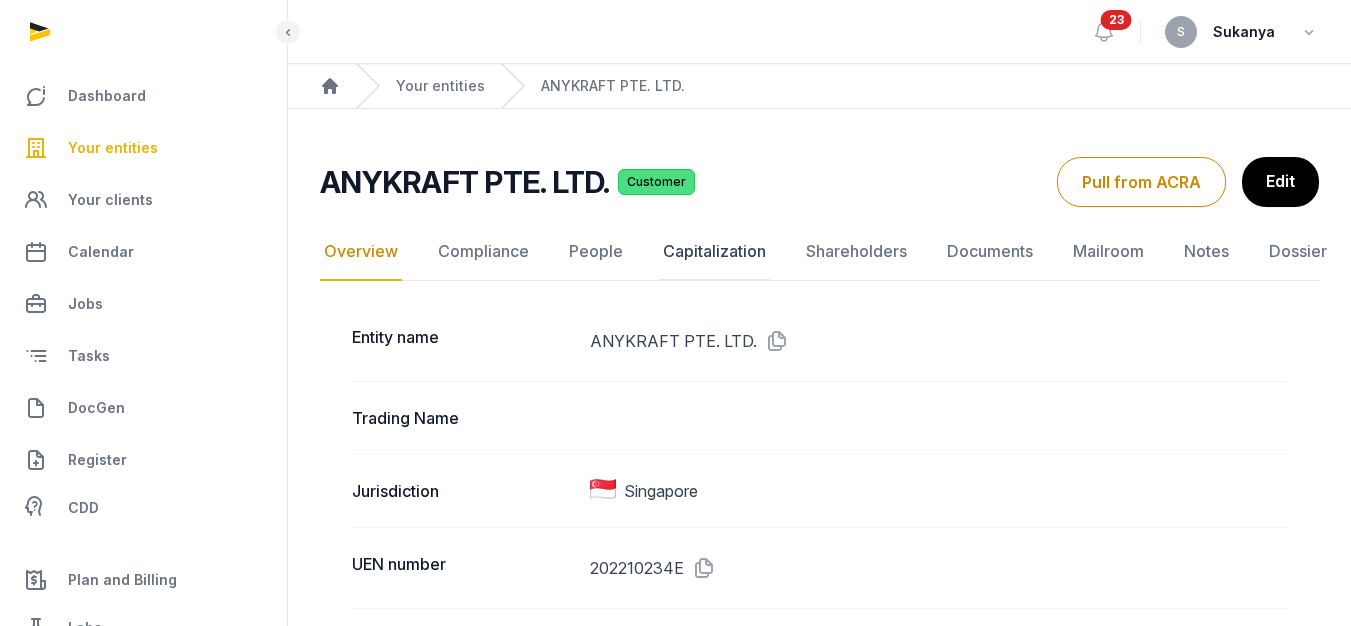 click on "Capitalization" 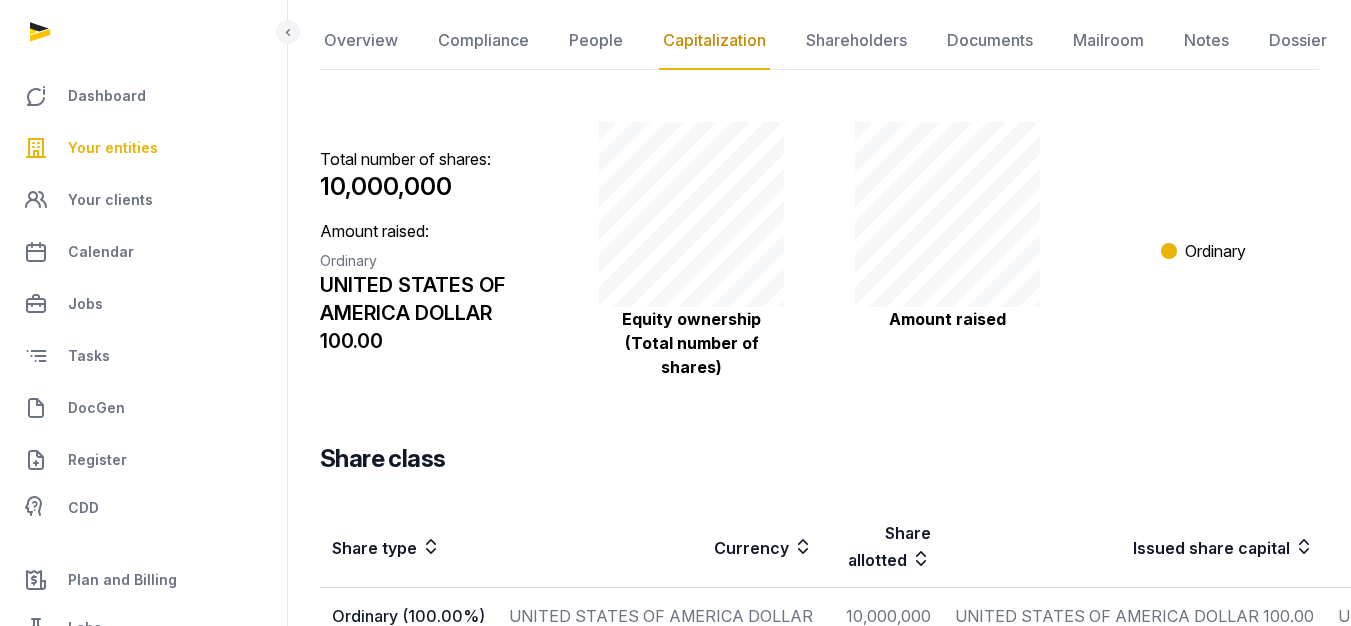 scroll, scrollTop: 96, scrollLeft: 0, axis: vertical 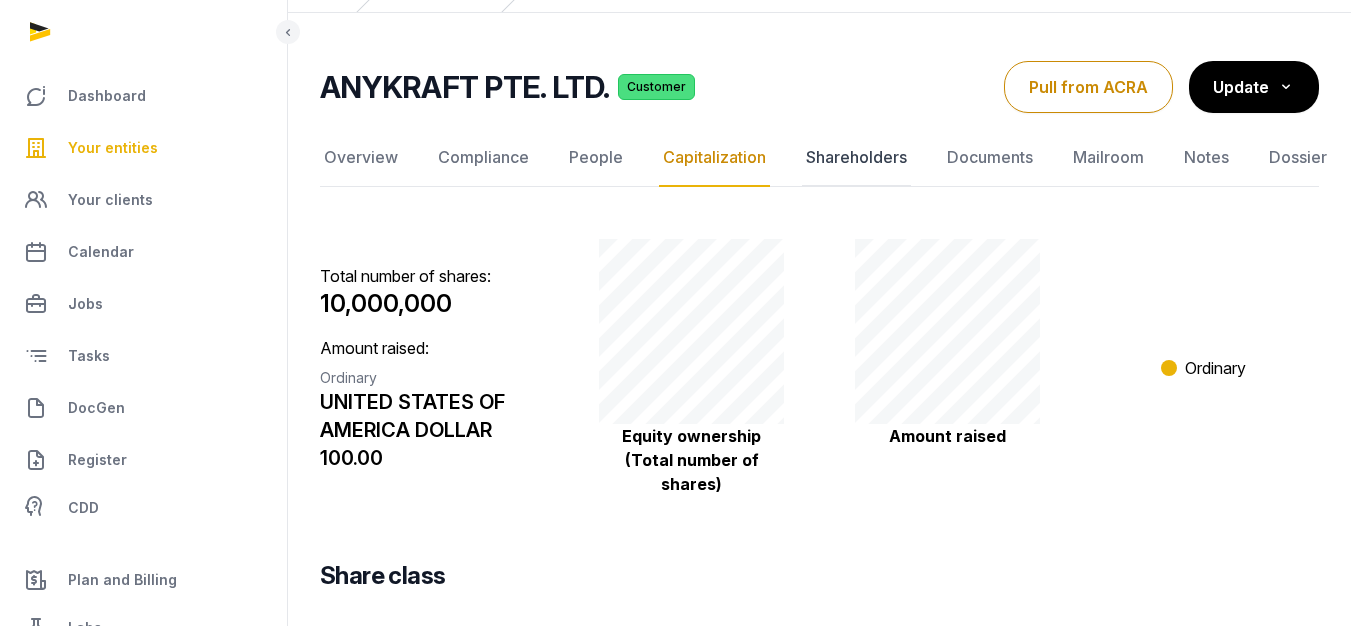 click on "Shareholders" 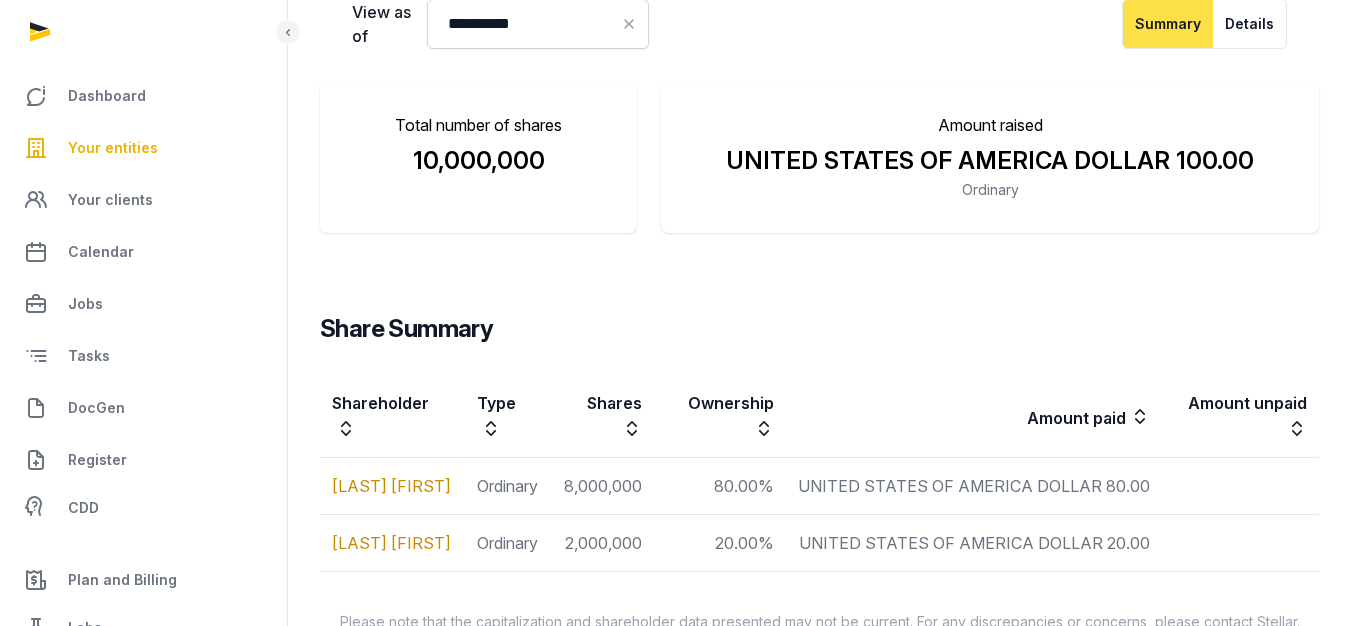 scroll, scrollTop: 362, scrollLeft: 0, axis: vertical 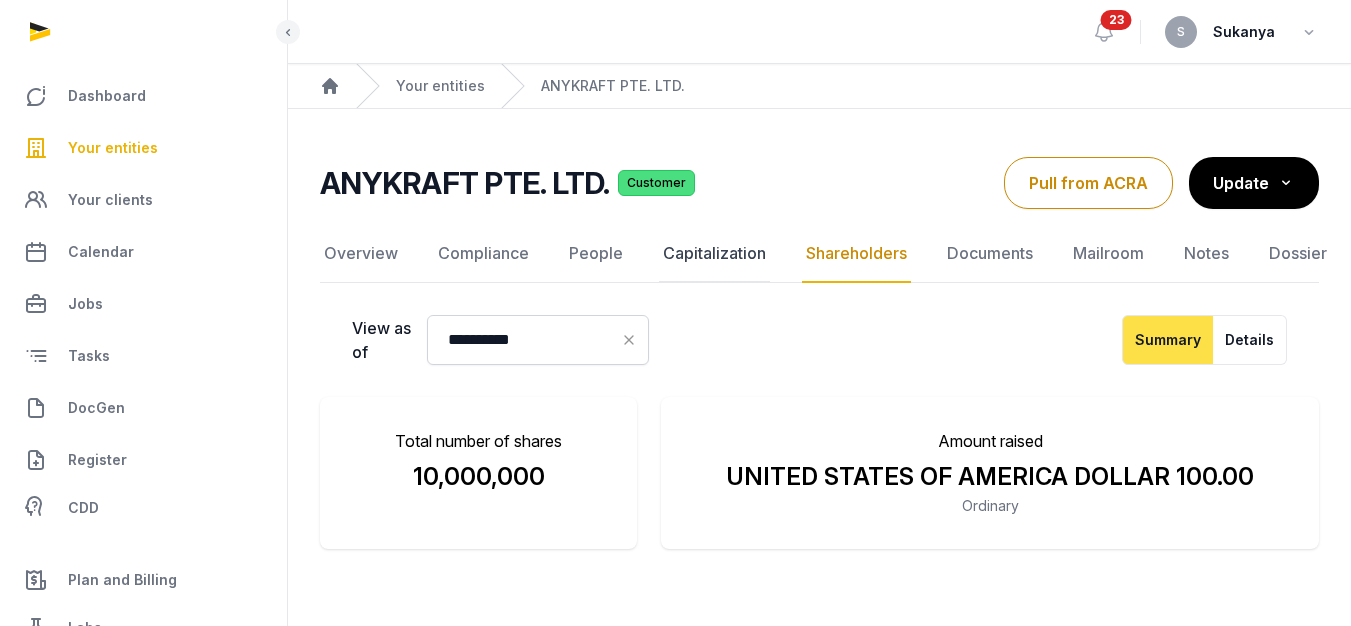 click on "Capitalization" 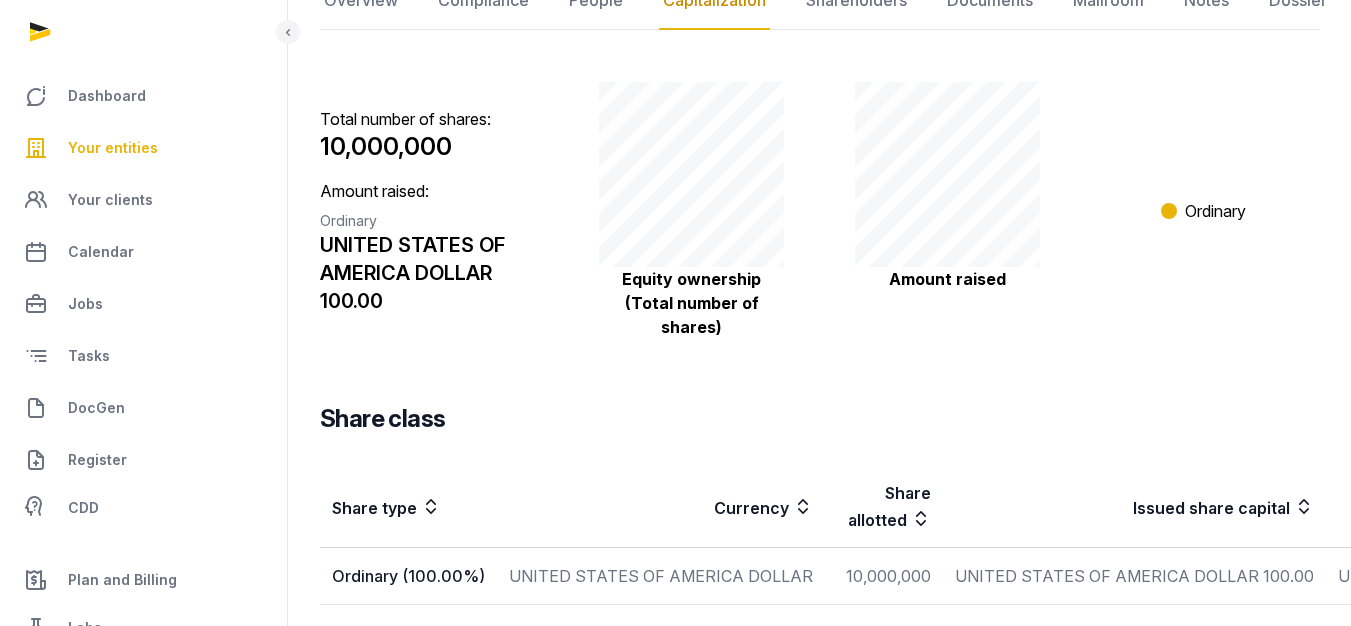 scroll, scrollTop: 396, scrollLeft: 0, axis: vertical 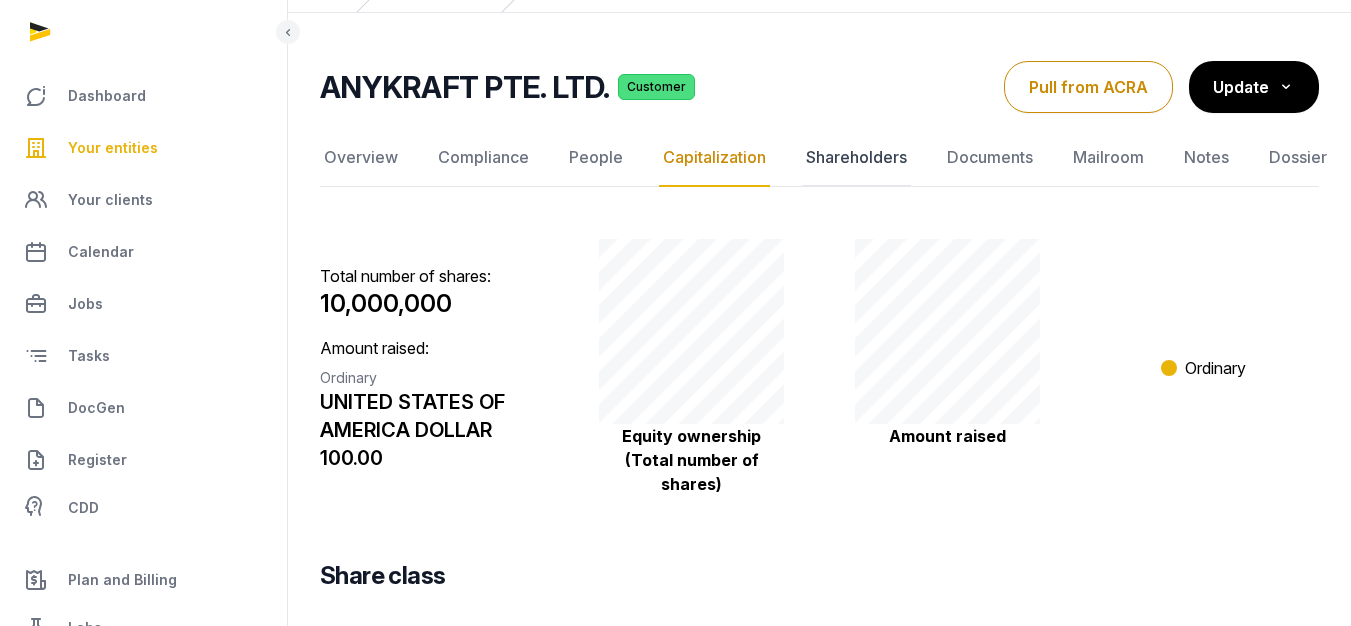 click on "Shareholders" 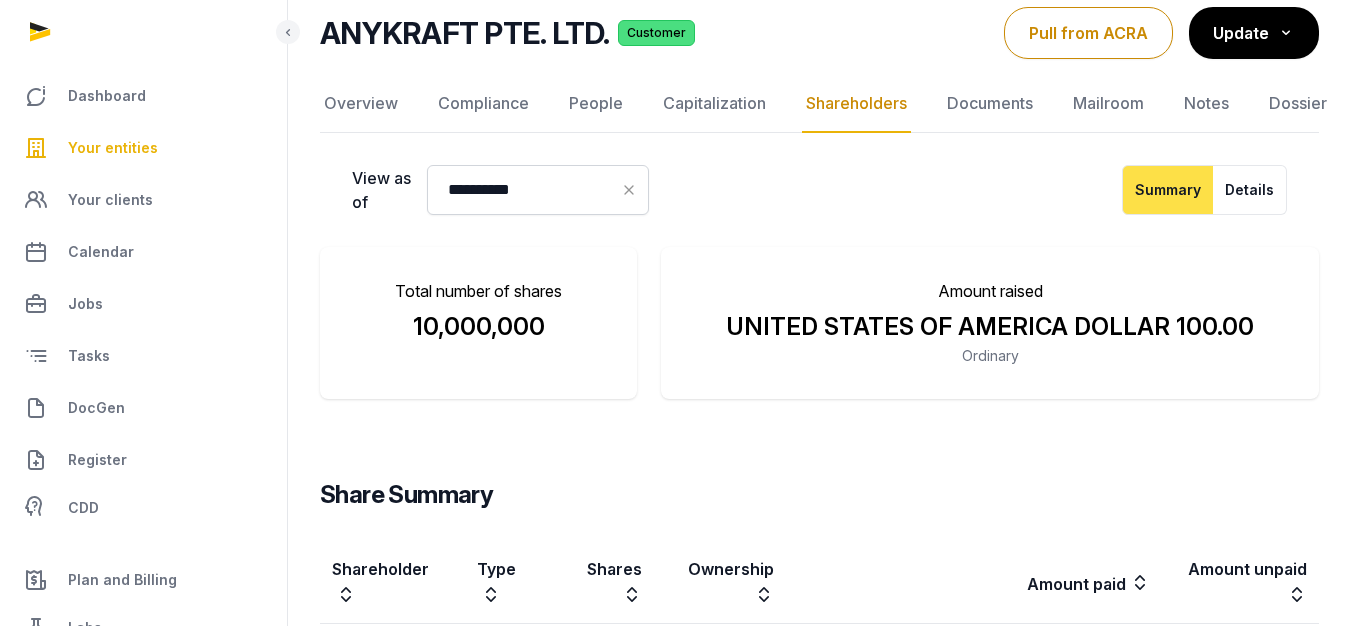 scroll, scrollTop: 0, scrollLeft: 0, axis: both 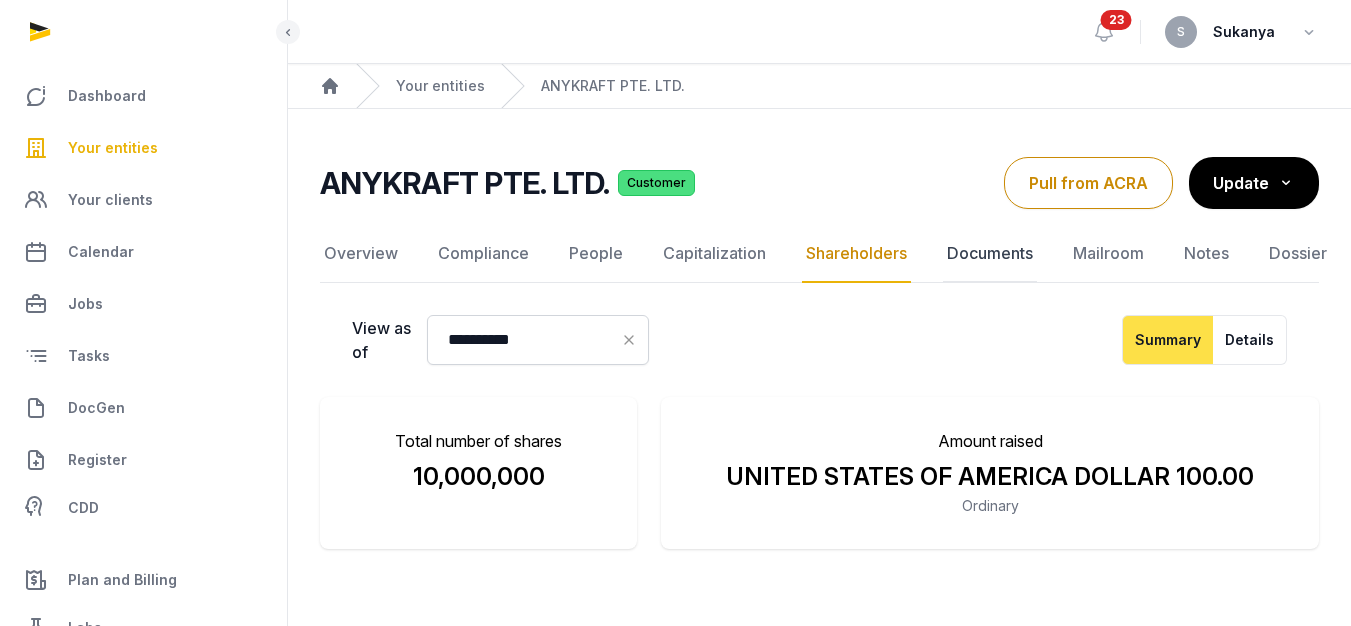 click on "Documents" 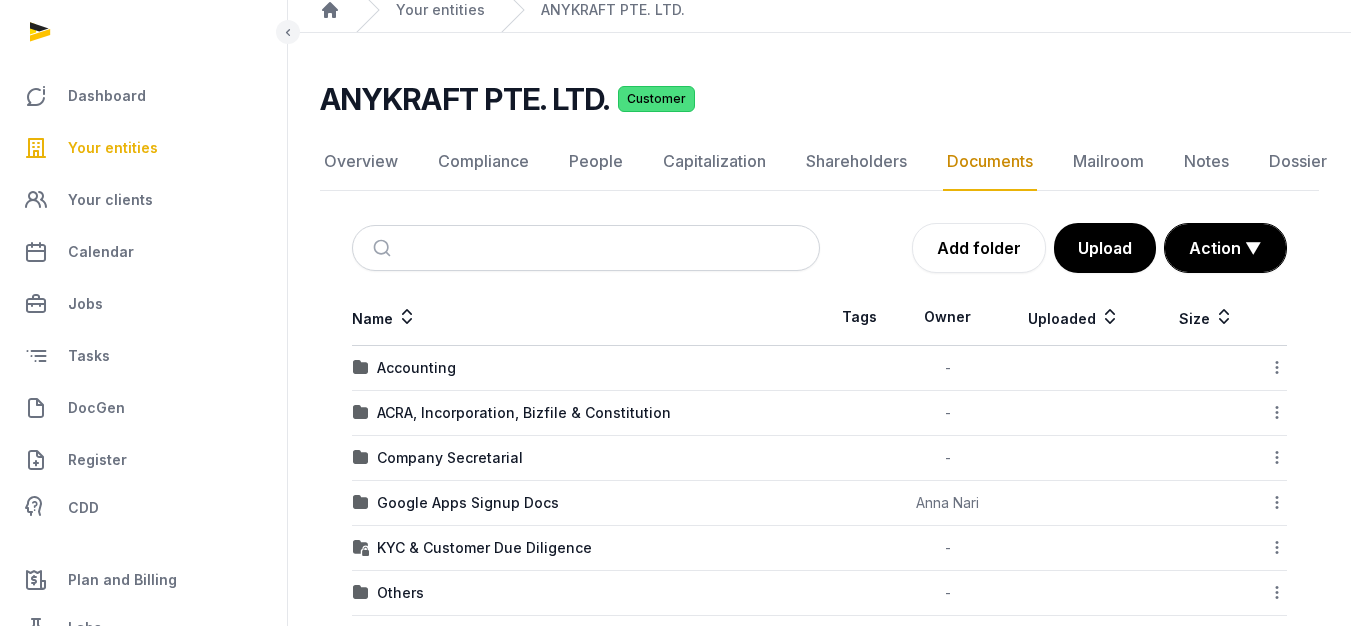 scroll, scrollTop: 100, scrollLeft: 0, axis: vertical 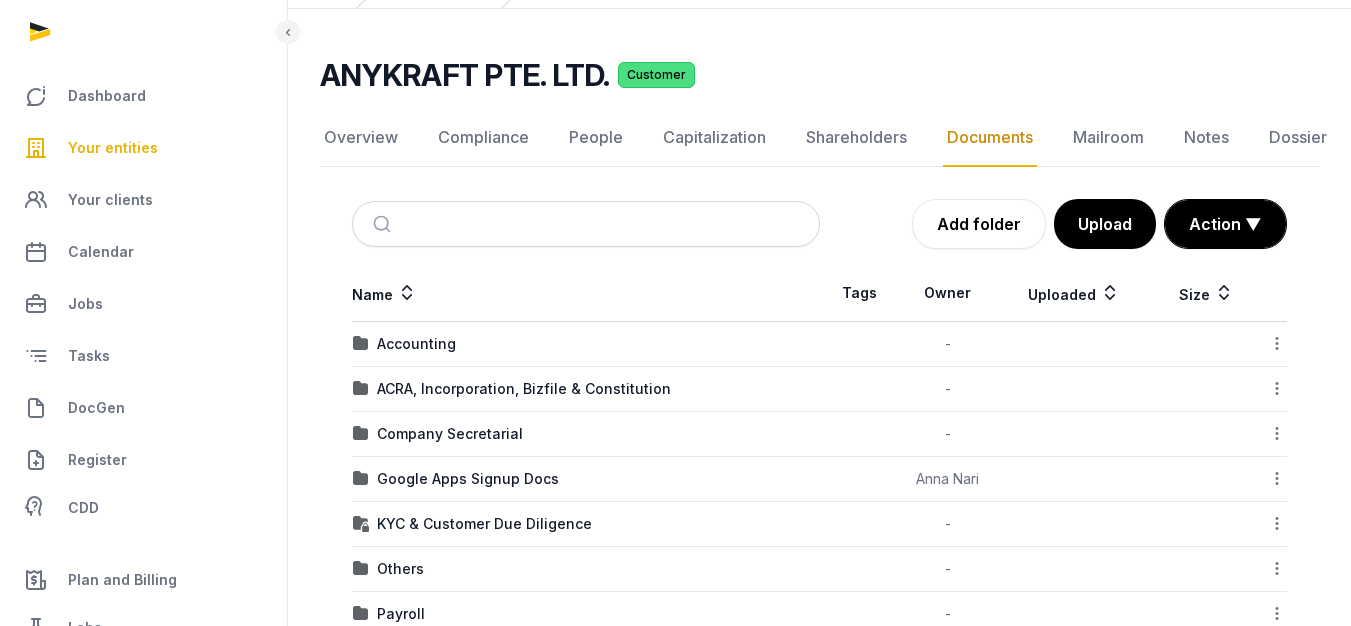 click on "ACRA, Incorporation, Bizfile & Constitution" at bounding box center (586, 389) 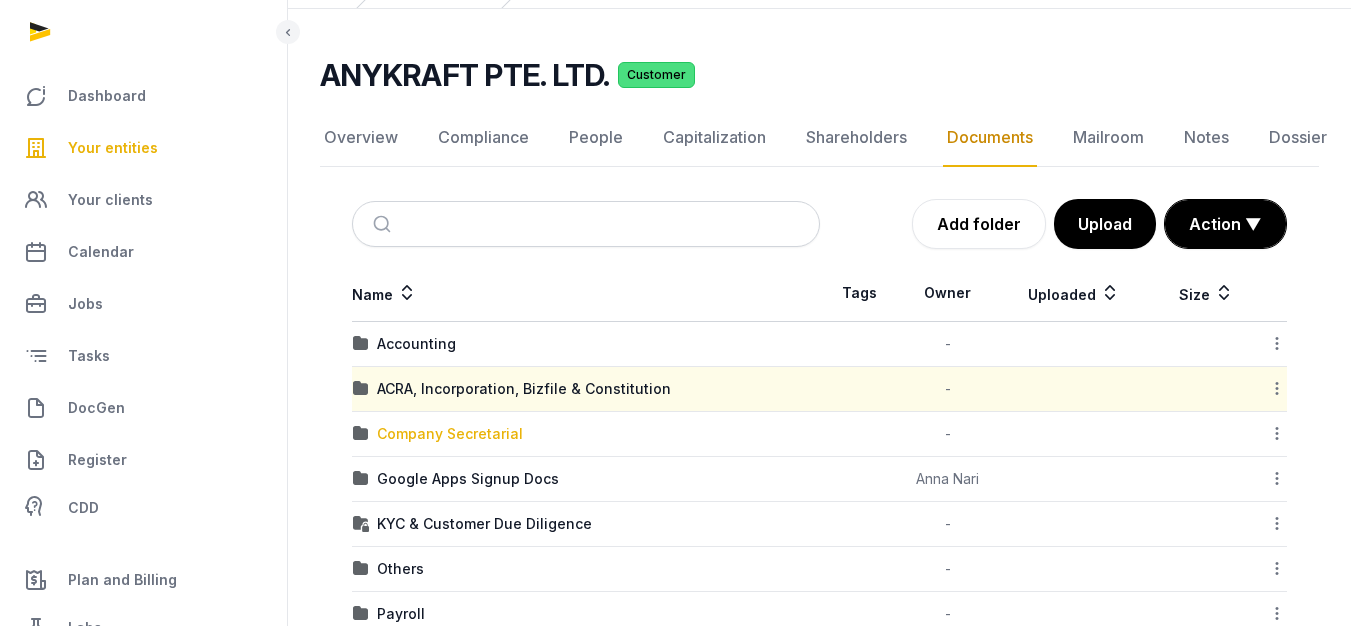 click on "Company Secretarial" at bounding box center [450, 434] 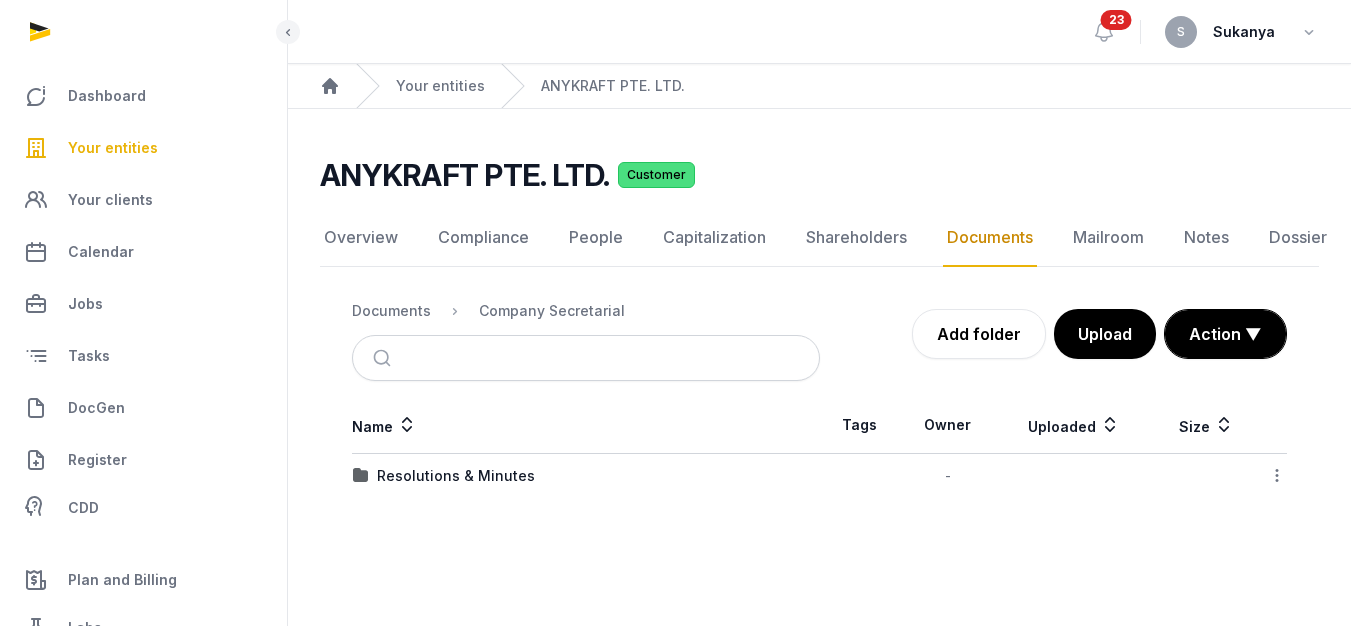 scroll, scrollTop: 15, scrollLeft: 0, axis: vertical 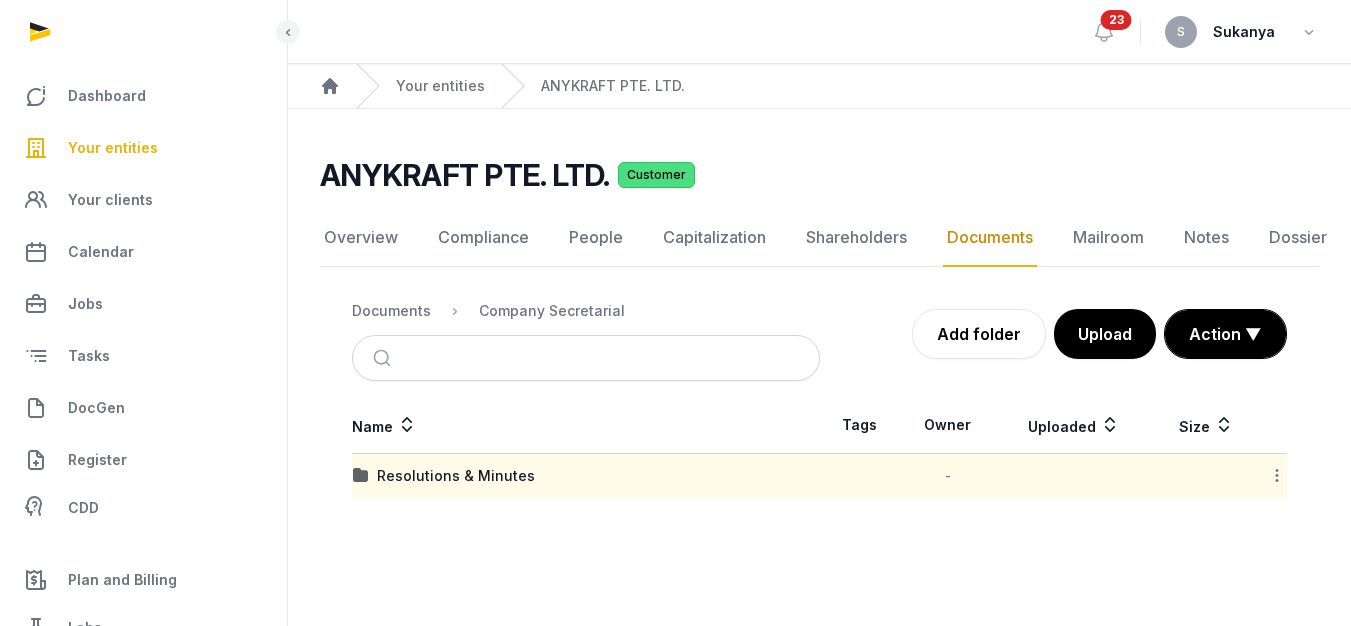 click on "Resolutions & Minutes" at bounding box center (586, 476) 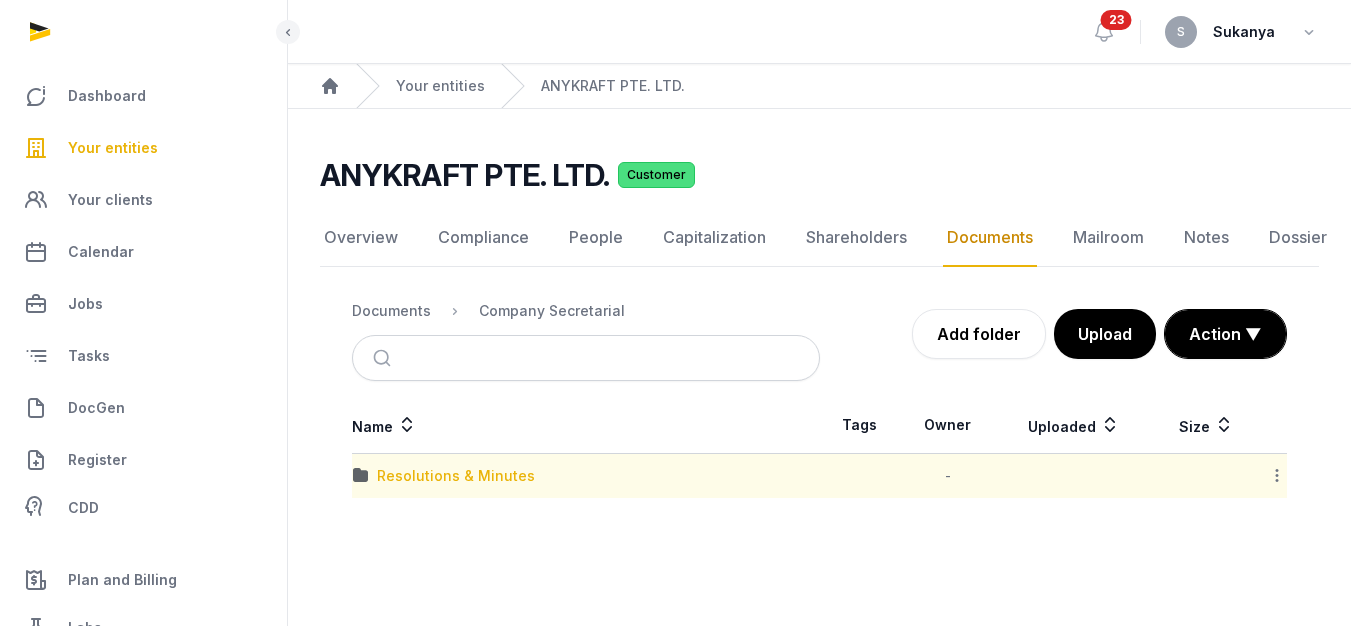 click on "Resolutions & Minutes" at bounding box center (456, 476) 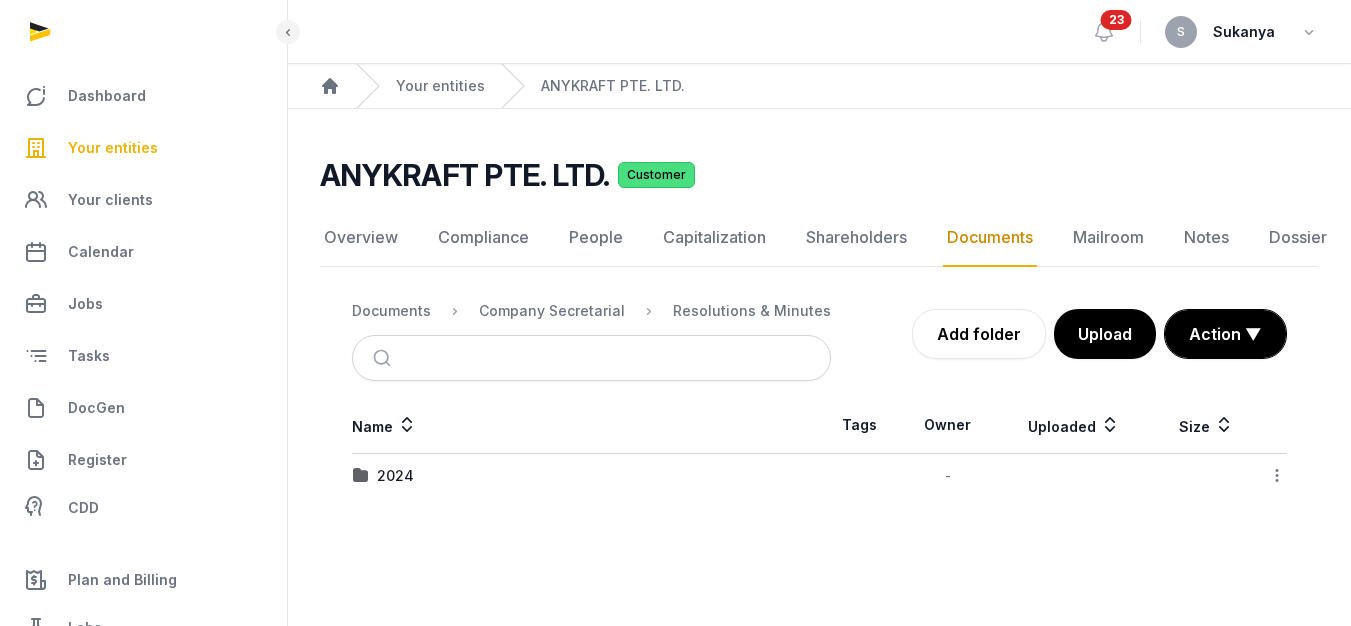 click on "2024" at bounding box center (586, 476) 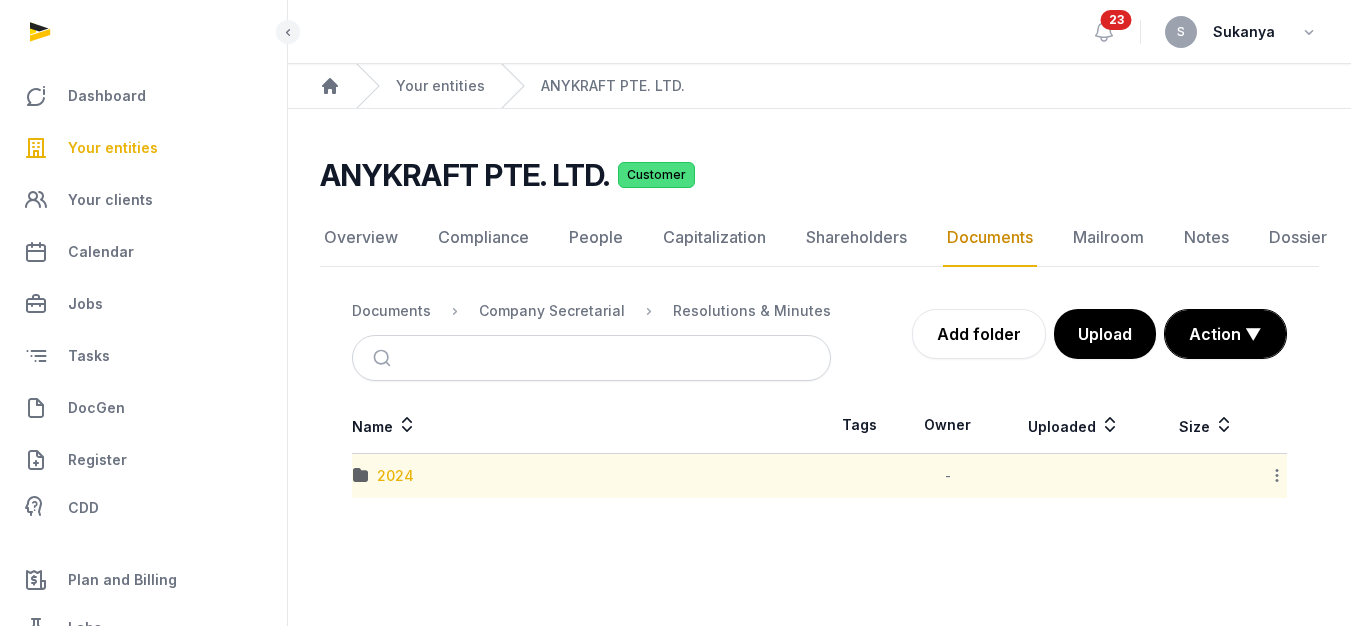 click on "2024" at bounding box center (395, 476) 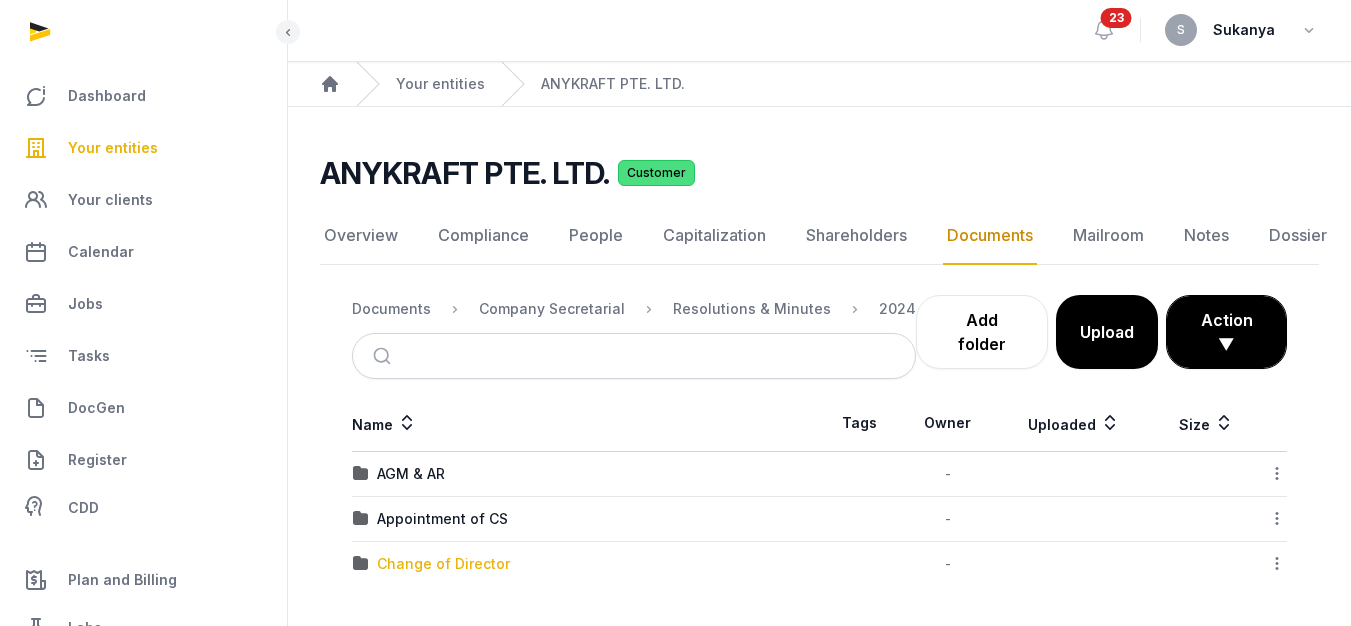 click on "Change of Director" at bounding box center [443, 564] 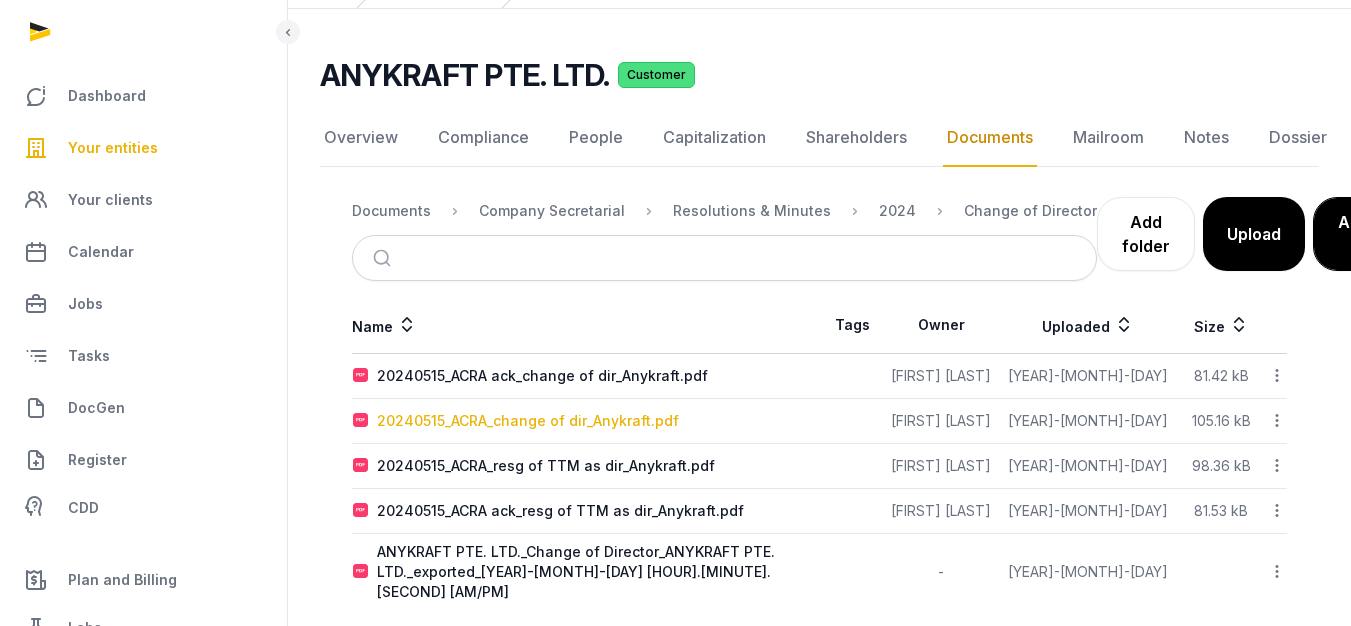 scroll, scrollTop: 104, scrollLeft: 0, axis: vertical 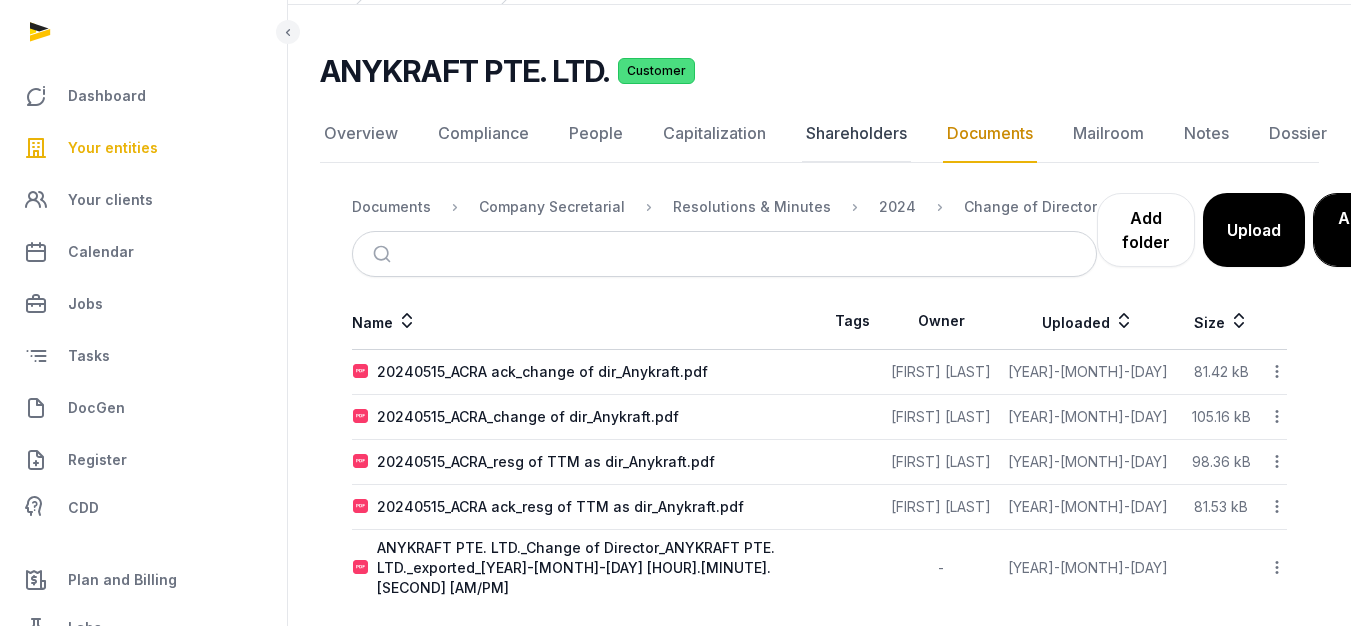 click on "Shareholders" 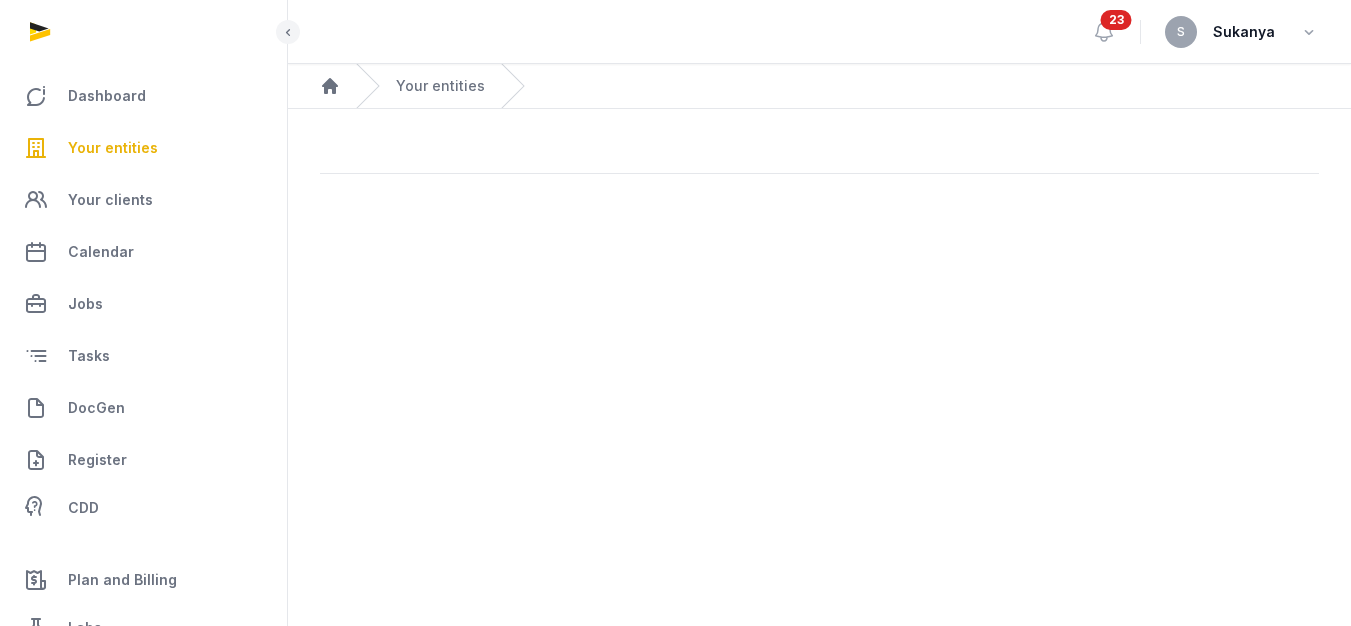 scroll, scrollTop: 0, scrollLeft: 0, axis: both 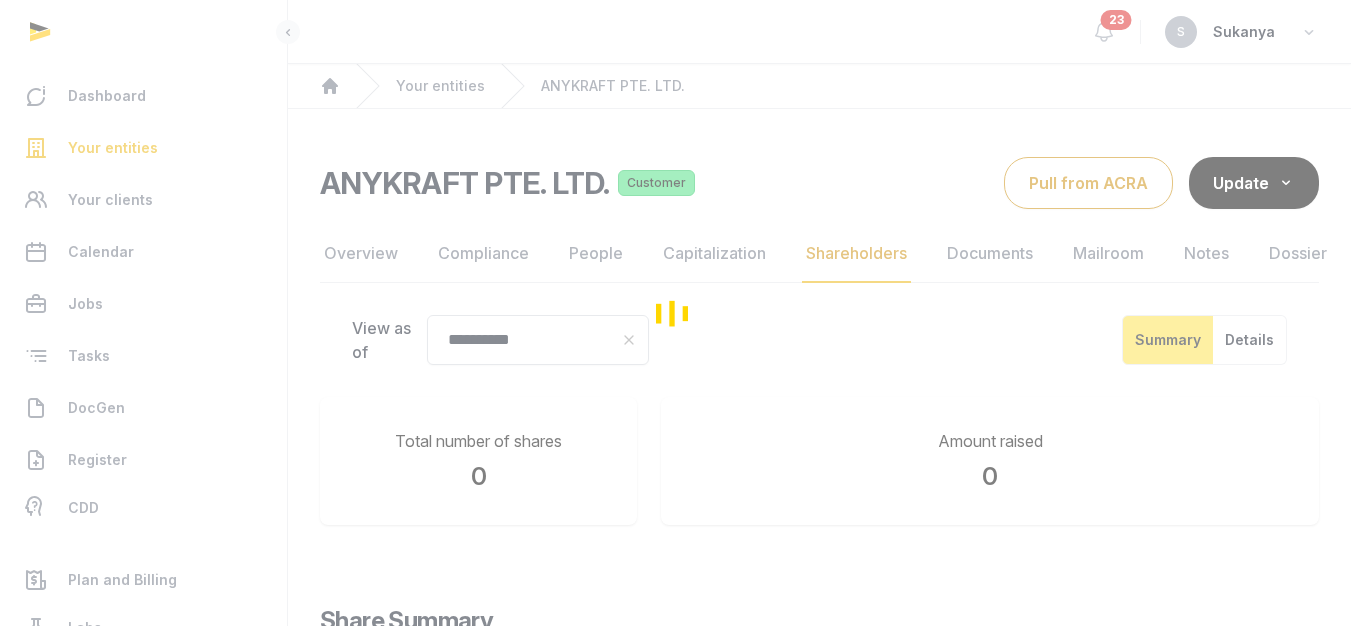 click at bounding box center (675, 313) 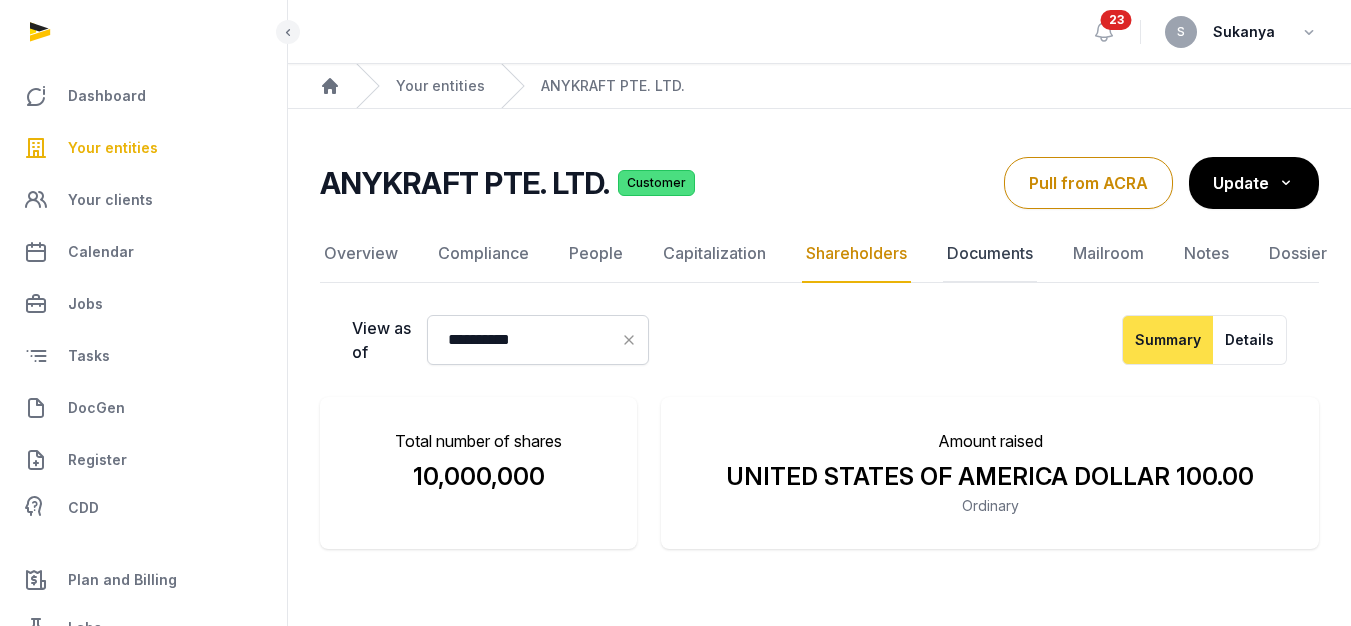 click on "Documents" 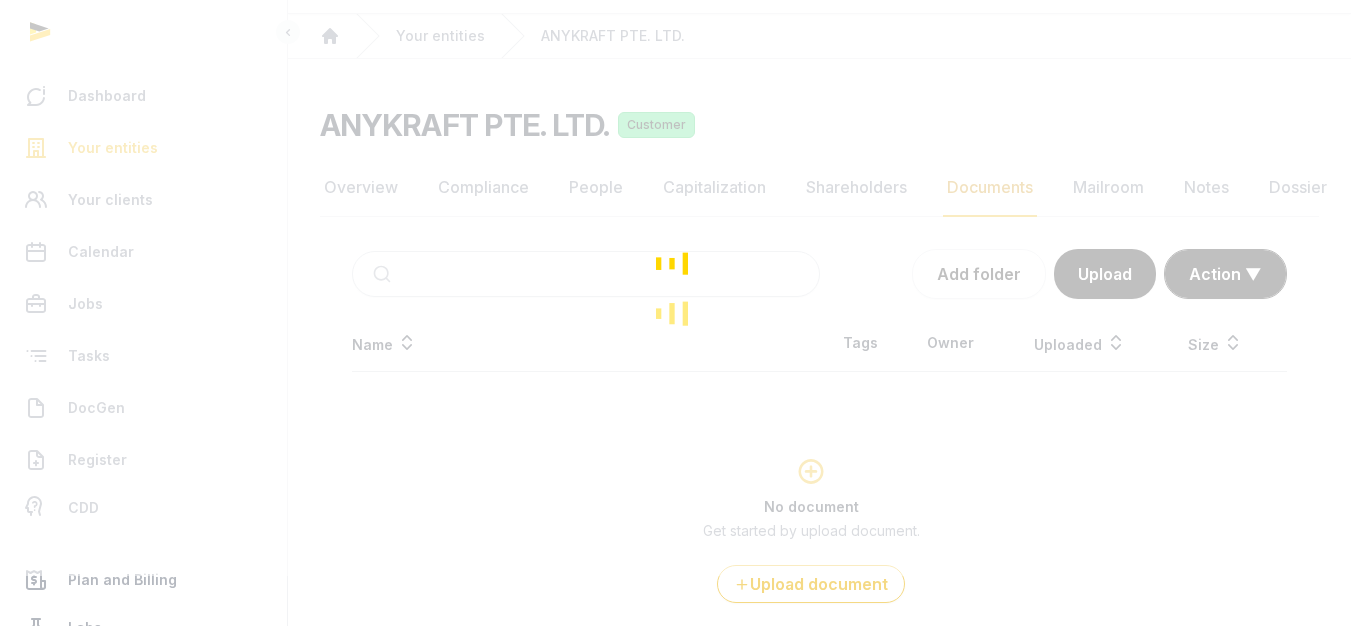scroll, scrollTop: 100, scrollLeft: 0, axis: vertical 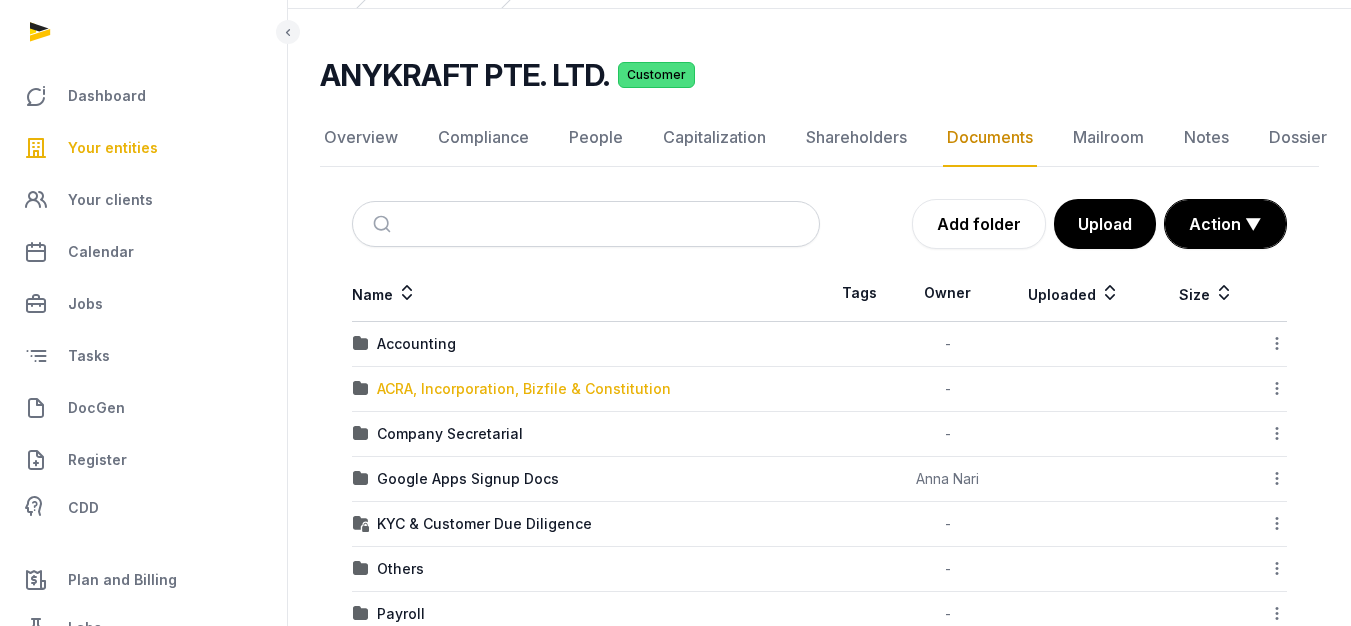 click on "ACRA, Incorporation, Bizfile & Constitution" at bounding box center [524, 389] 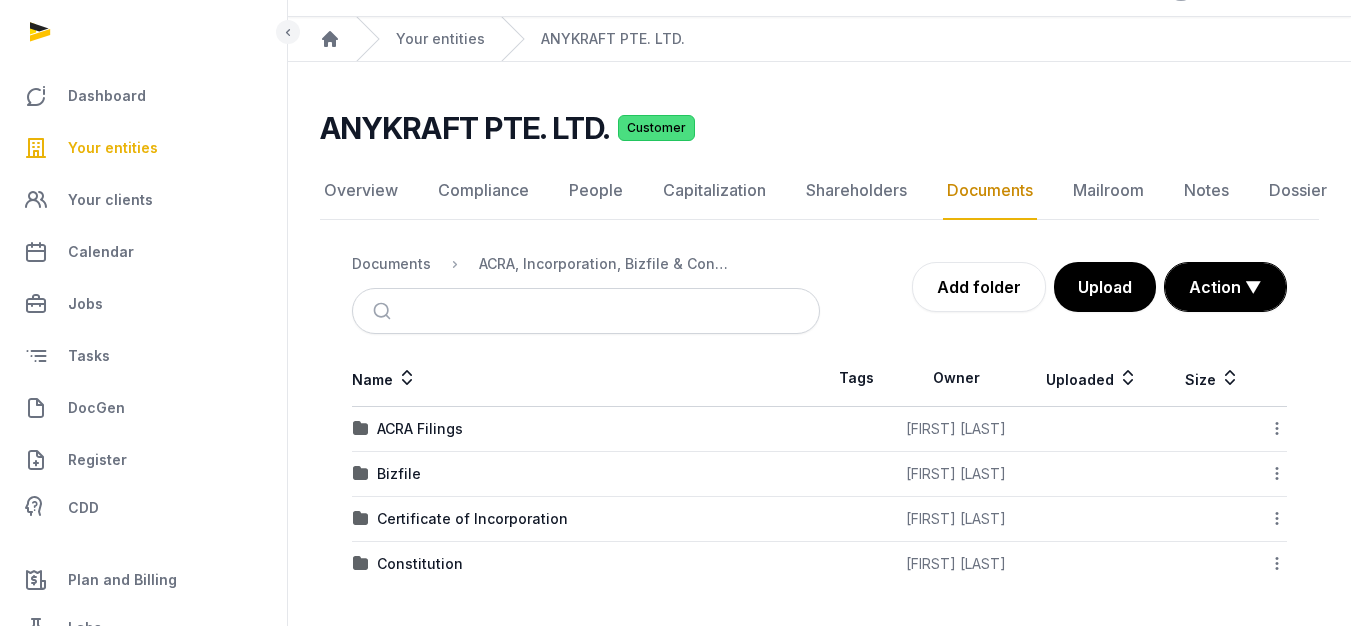 scroll, scrollTop: 47, scrollLeft: 0, axis: vertical 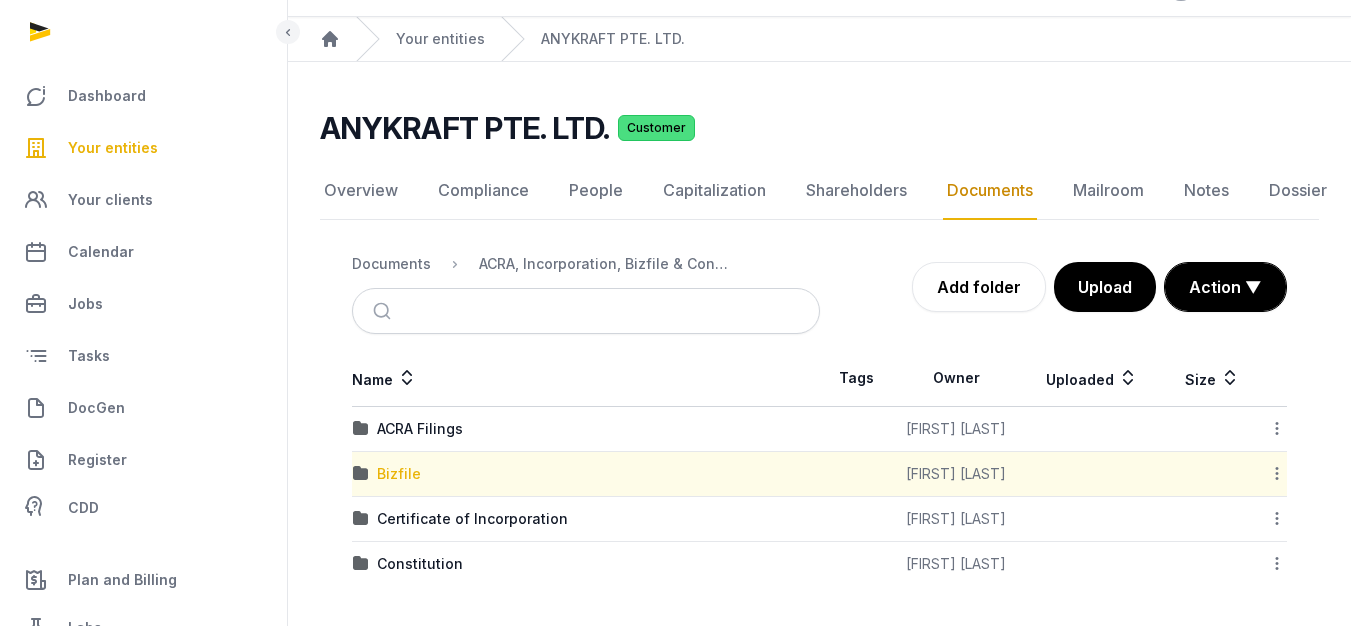 click on "Bizfile" at bounding box center [399, 474] 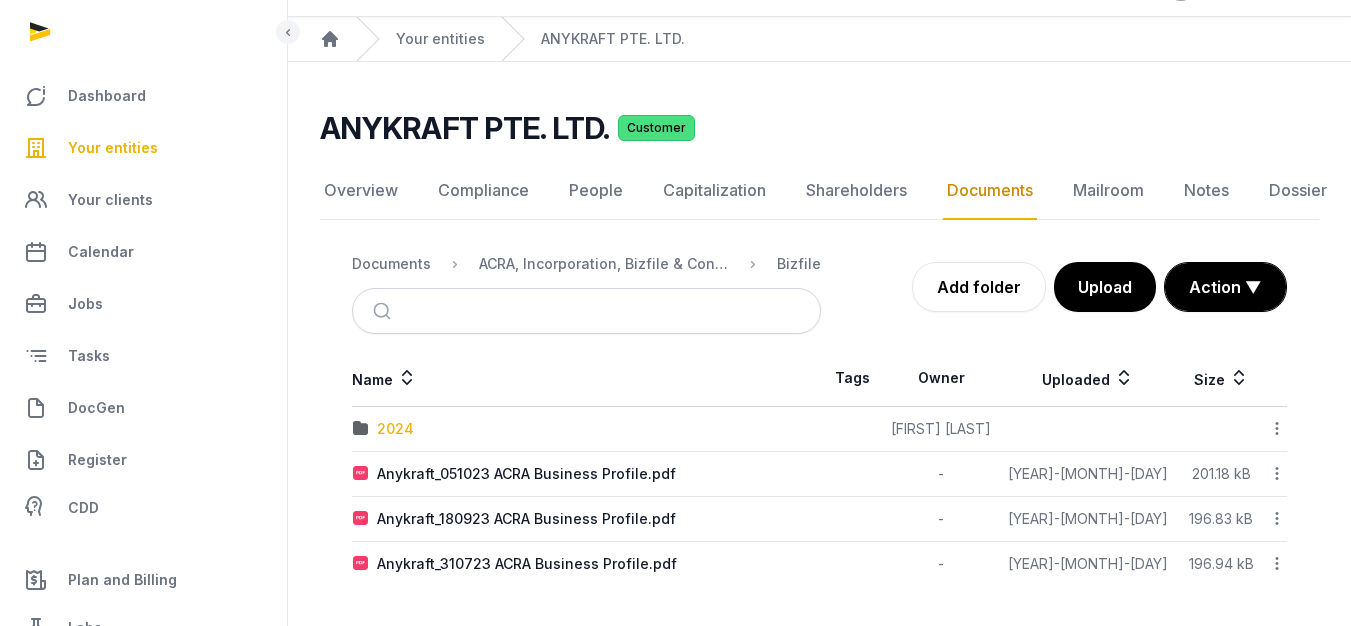 click on "2024" at bounding box center [395, 429] 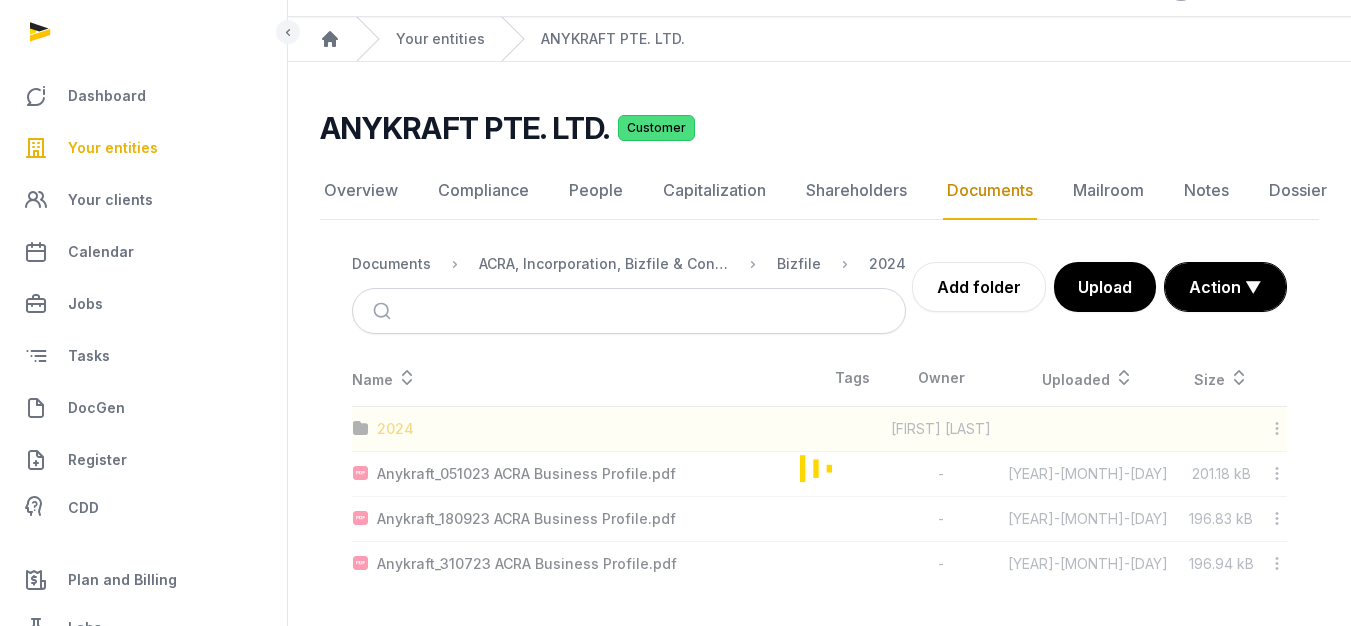 click at bounding box center (819, 468) 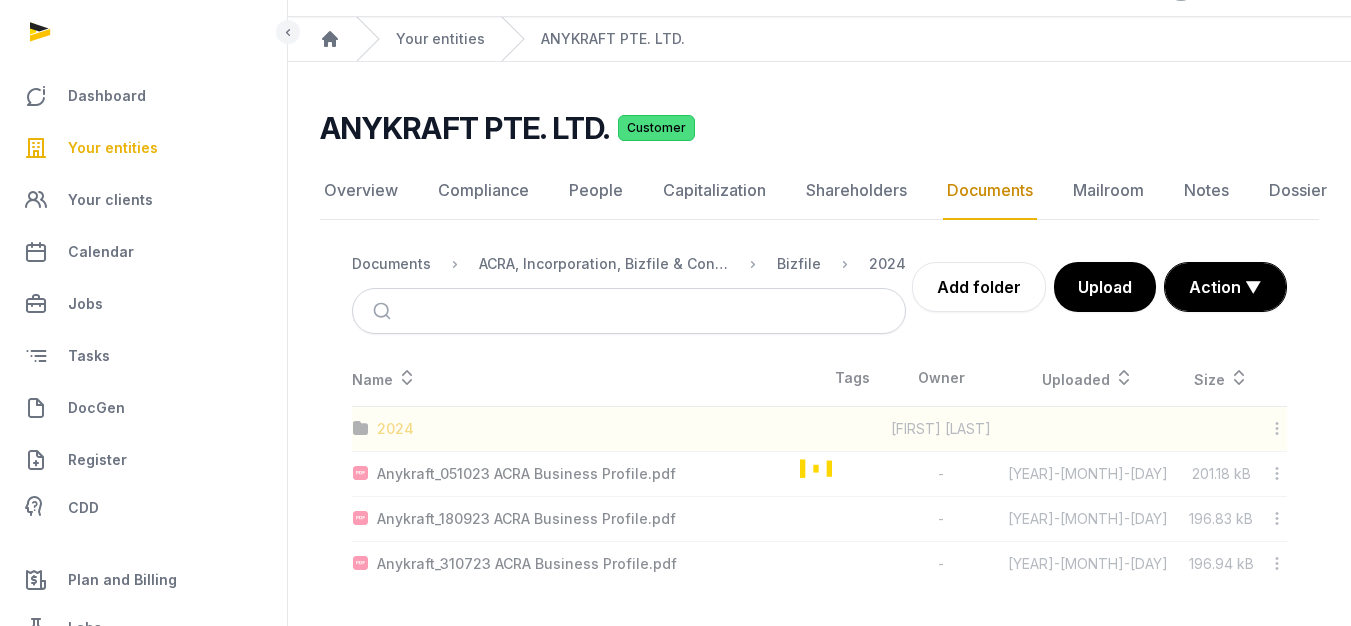 scroll, scrollTop: 15, scrollLeft: 0, axis: vertical 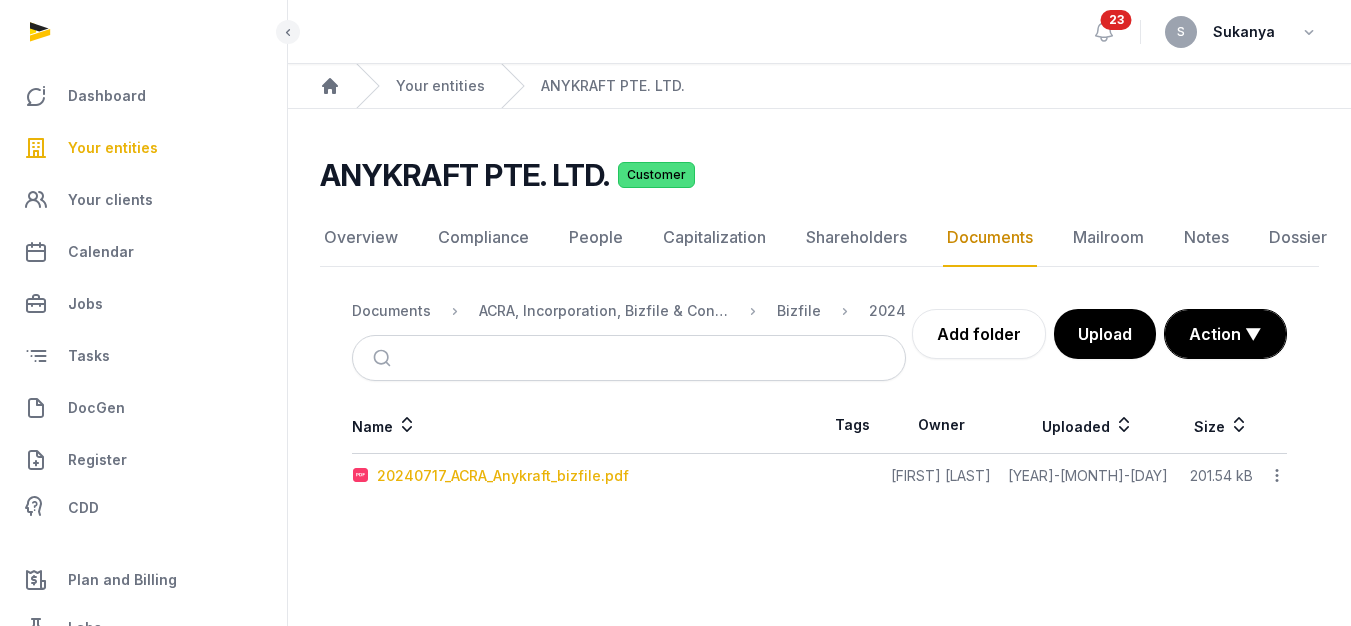 click on "20240717_ACRA_Anykraft_bizfile.pdf" at bounding box center [503, 476] 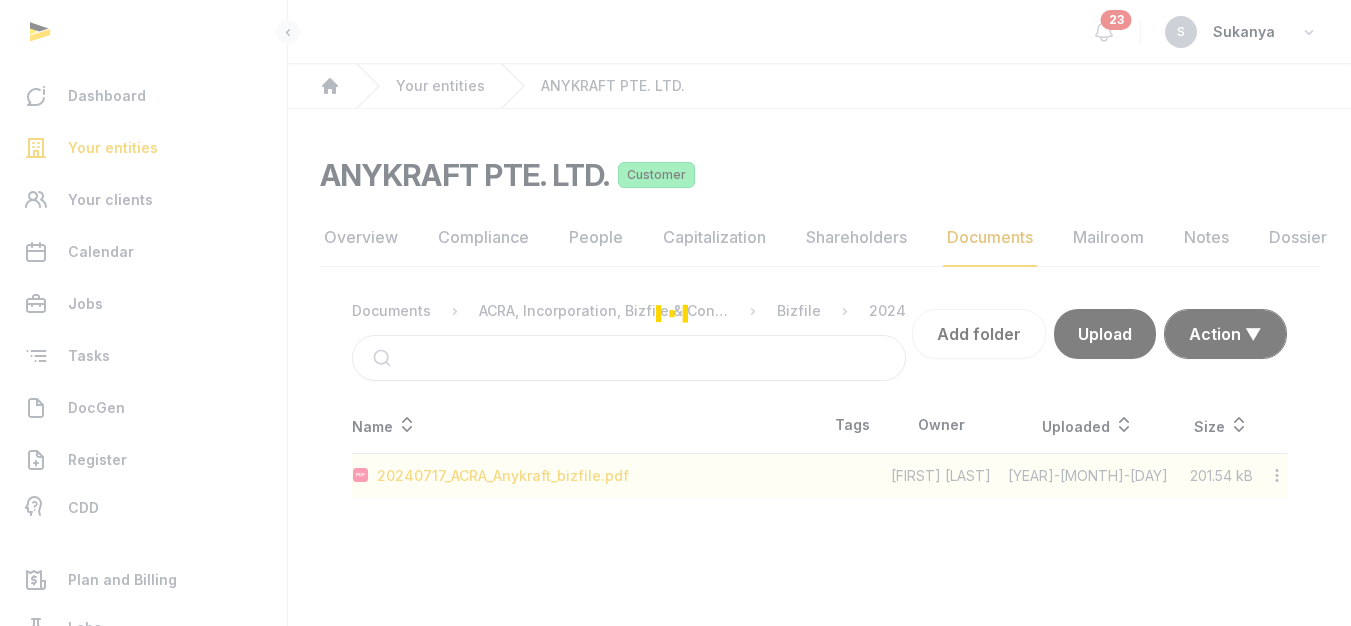 click at bounding box center (675, 313) 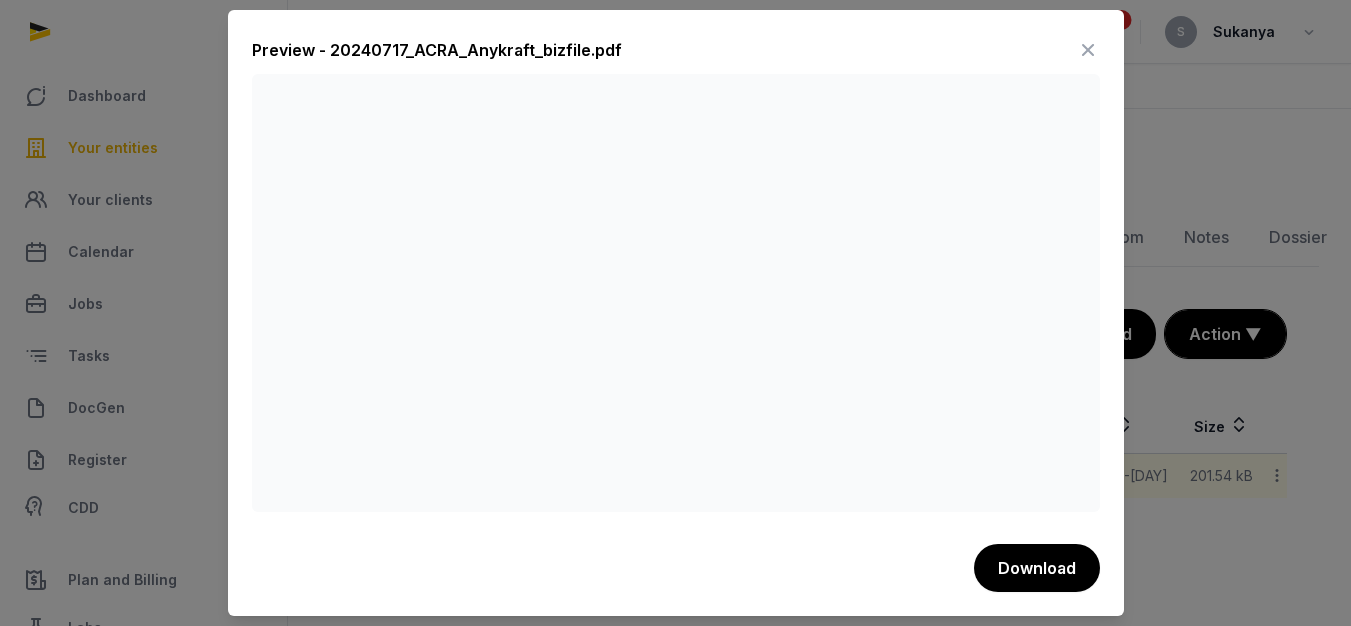 click at bounding box center [1088, 50] 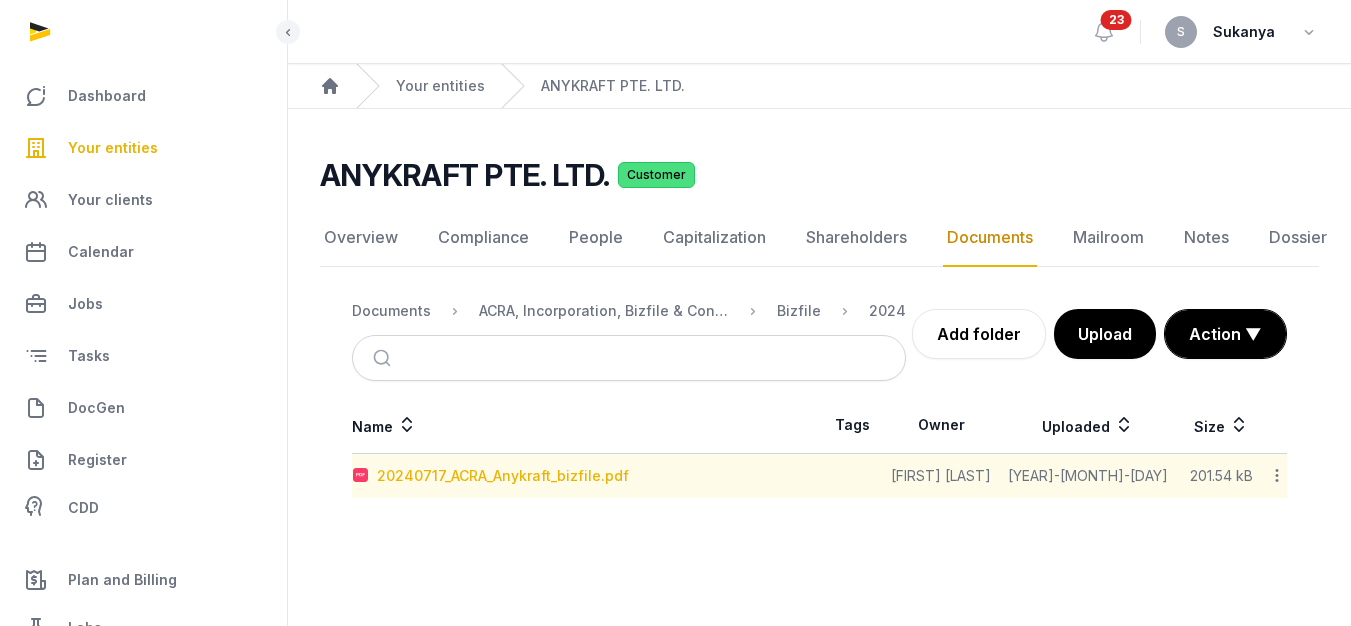 click on "20240717_ACRA_Anykraft_bizfile.pdf" at bounding box center (503, 476) 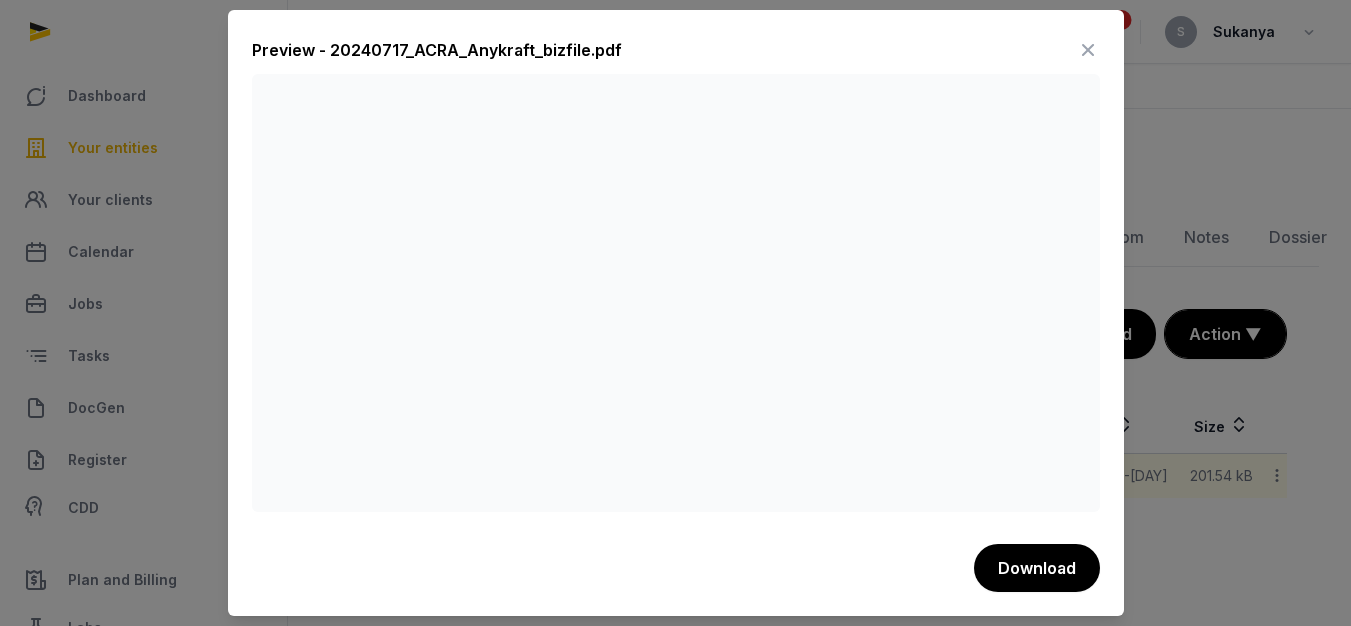 click at bounding box center [1088, 50] 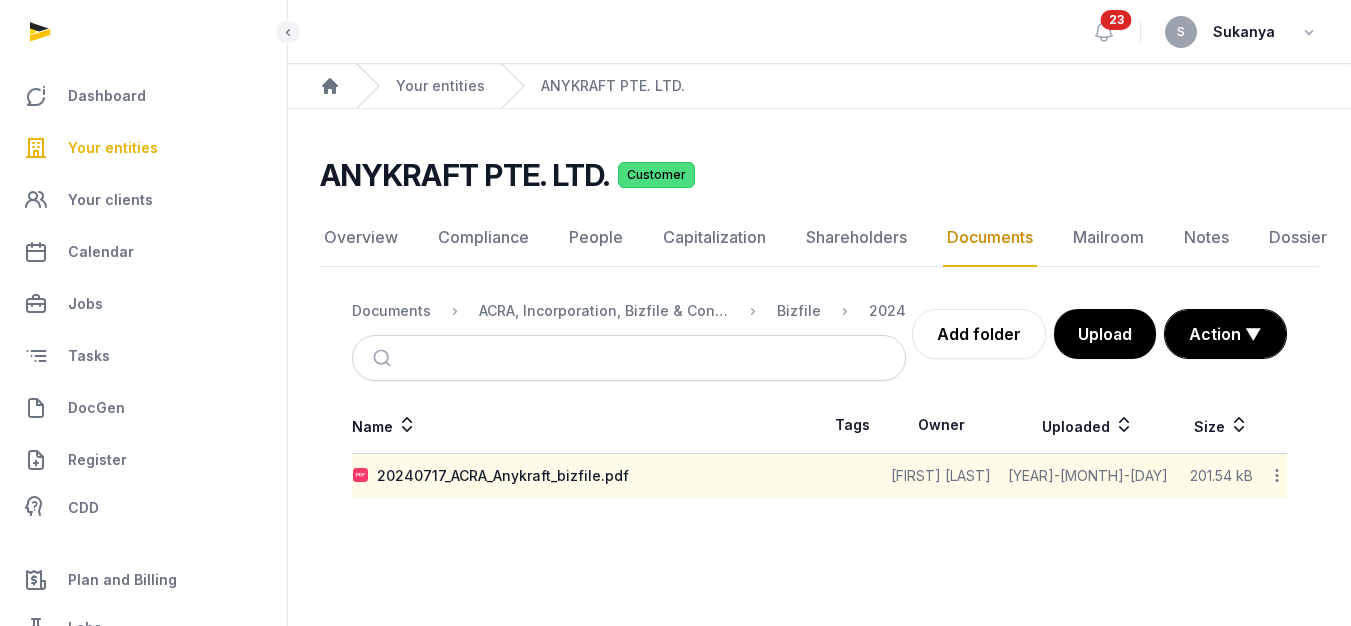 scroll, scrollTop: 0, scrollLeft: 0, axis: both 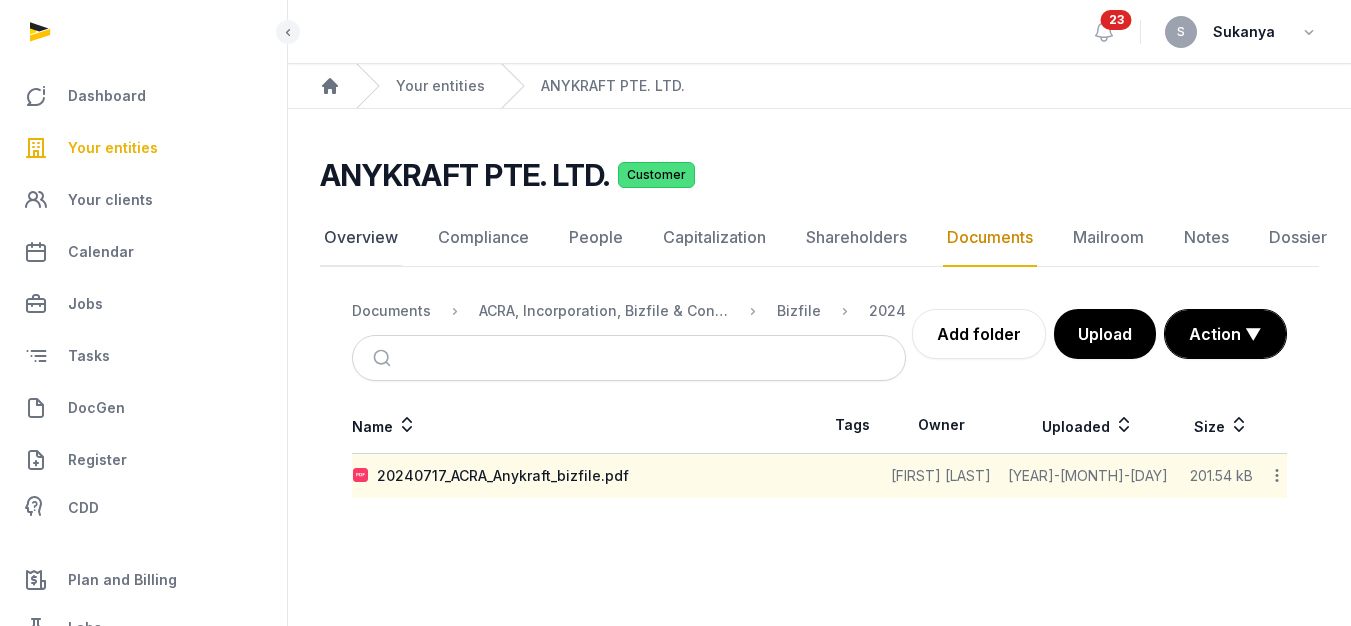 click on "Overview" 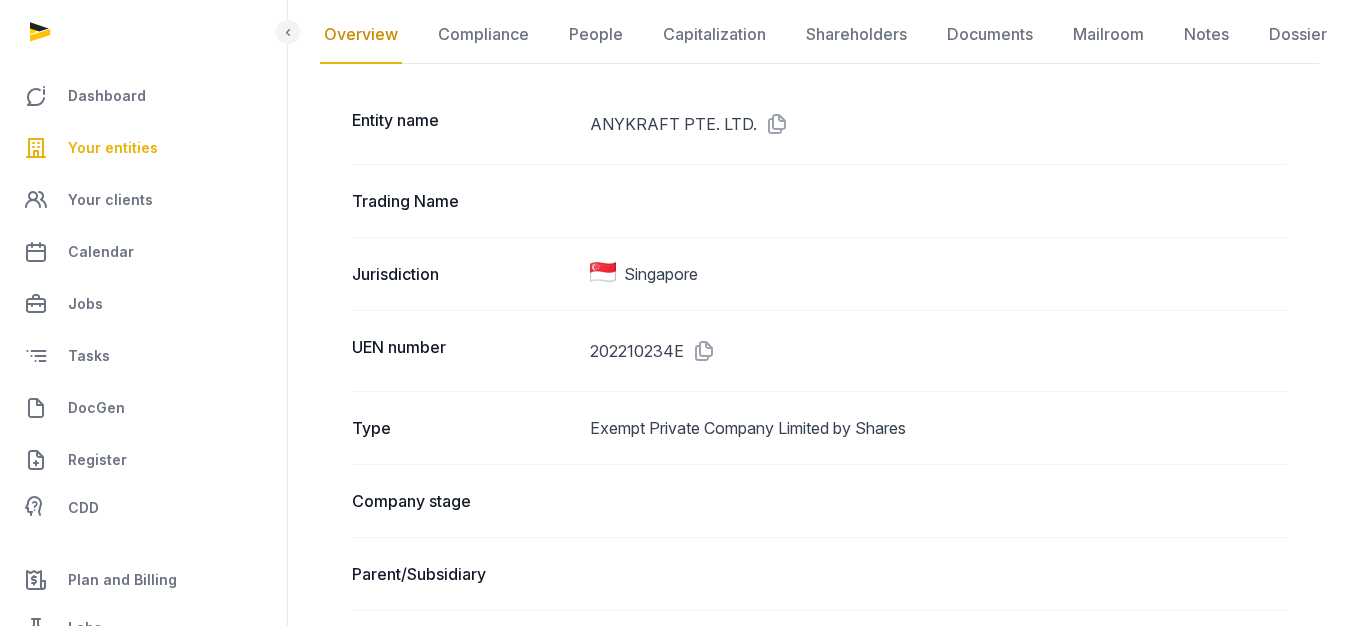 scroll, scrollTop: 62, scrollLeft: 0, axis: vertical 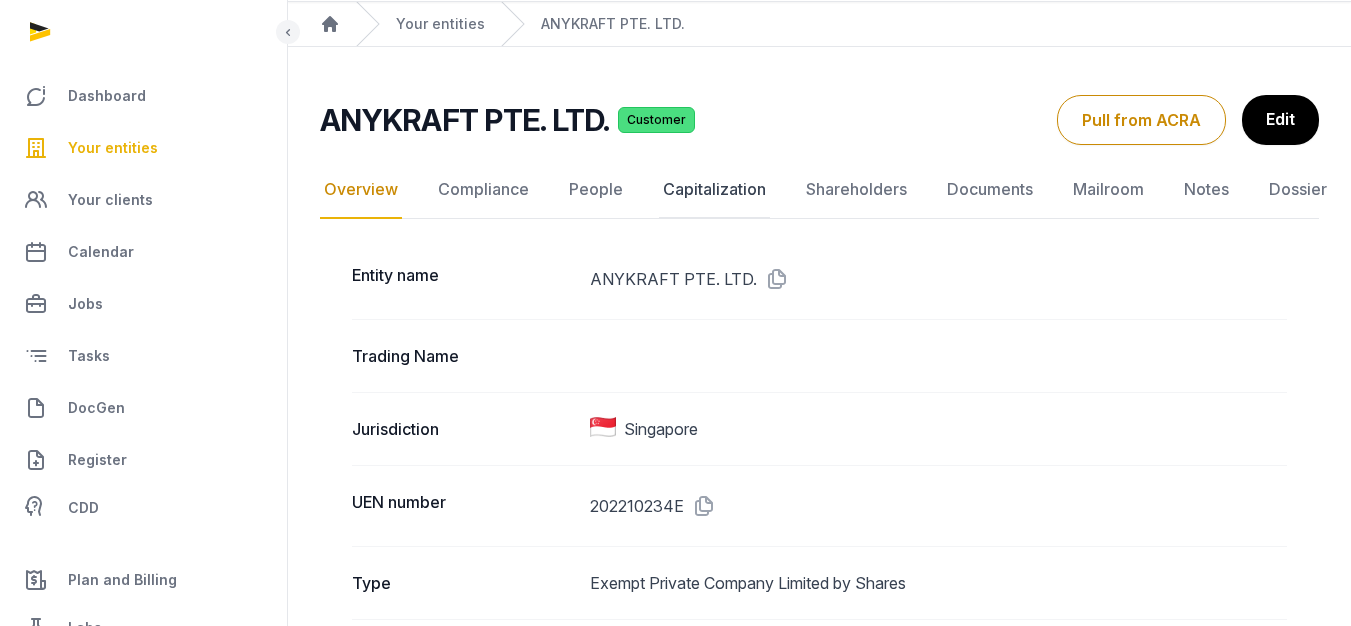click on "Capitalization" 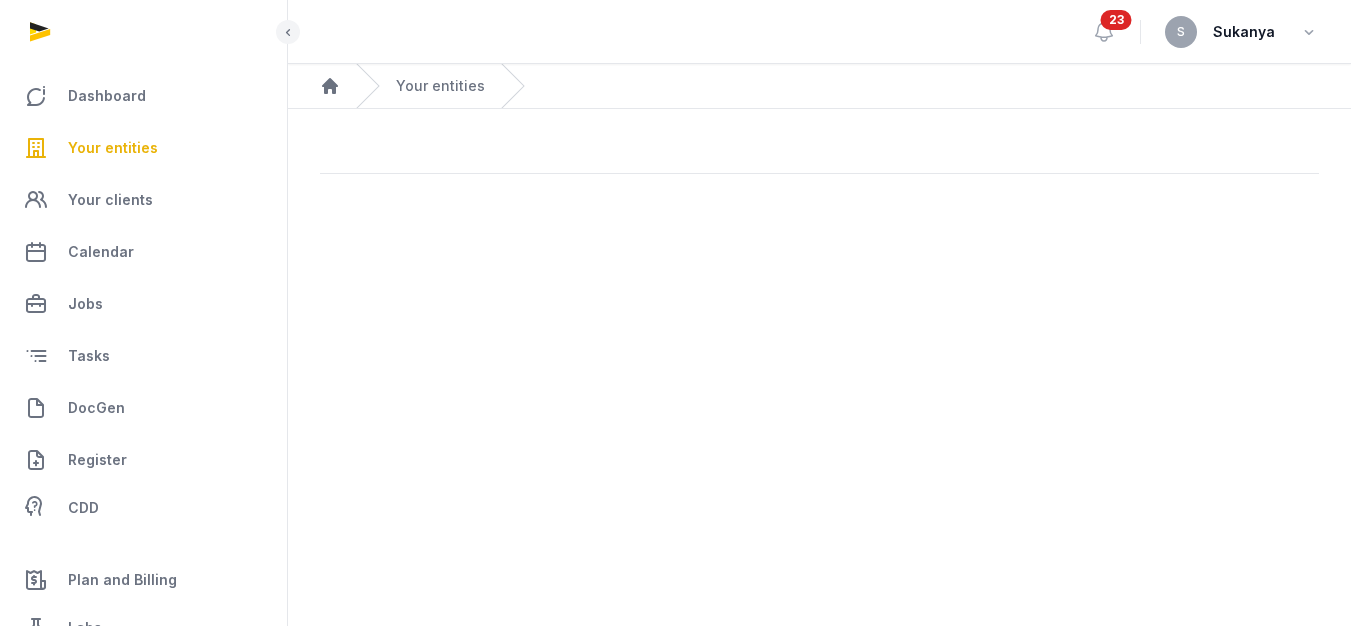 scroll, scrollTop: 0, scrollLeft: 0, axis: both 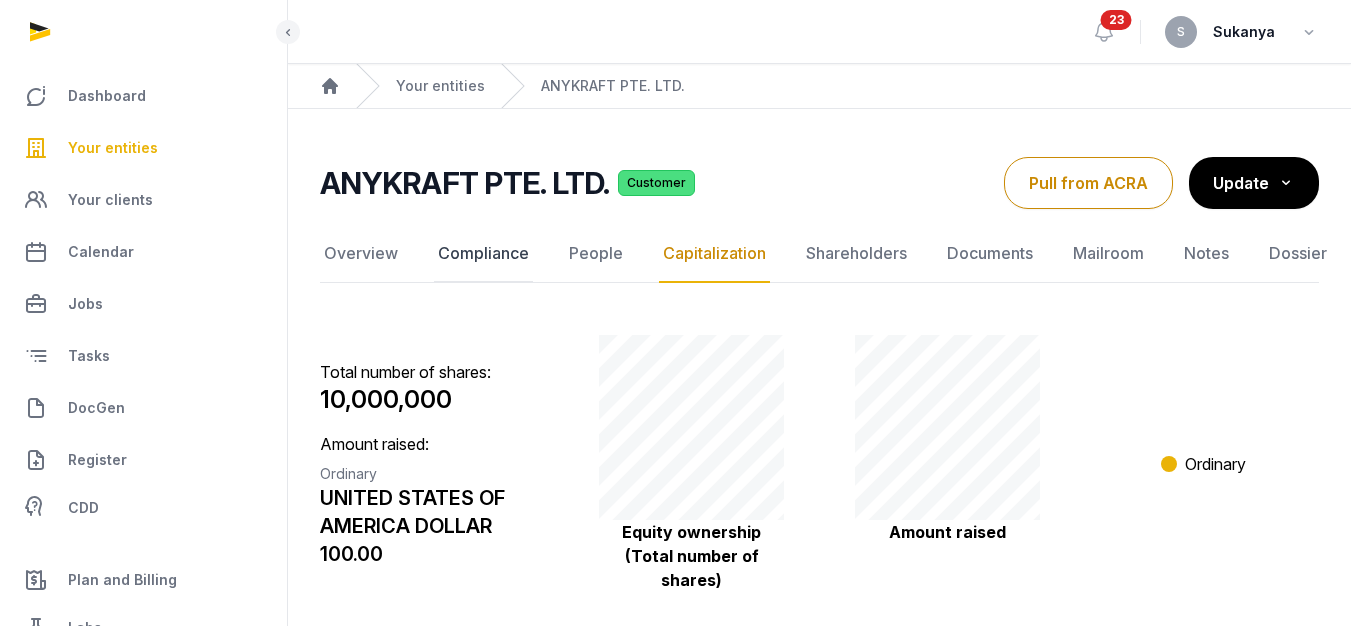 click on "Compliance" 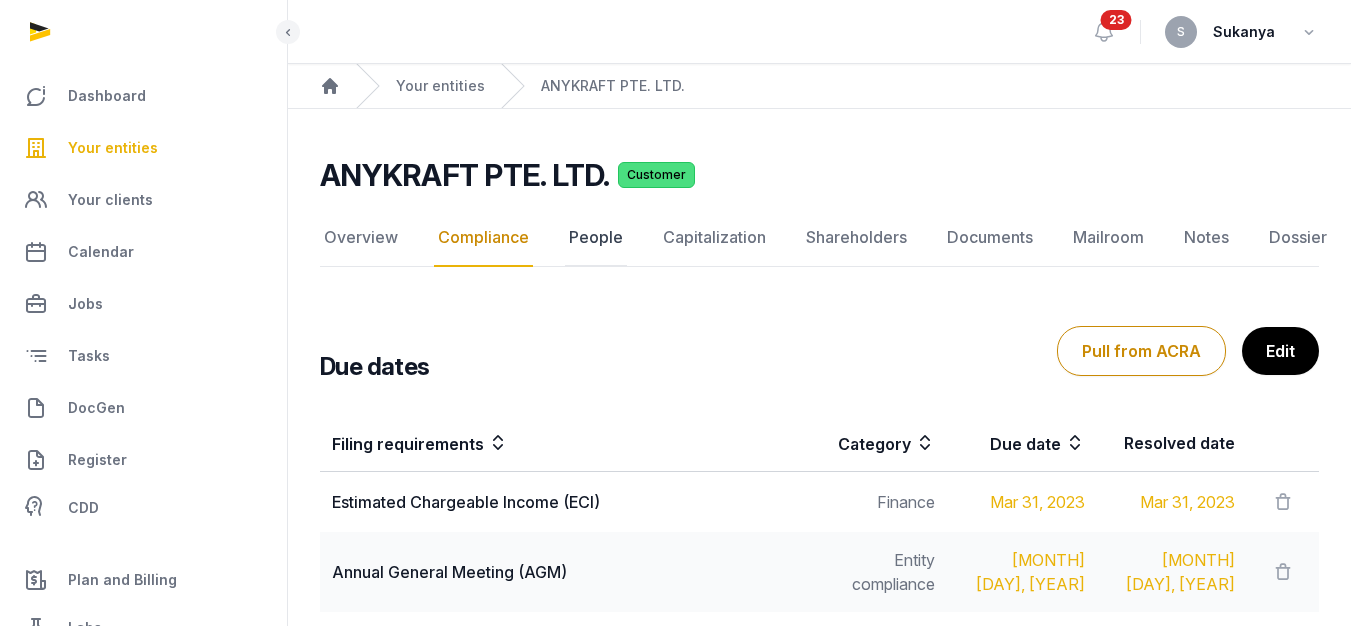 click on "People" 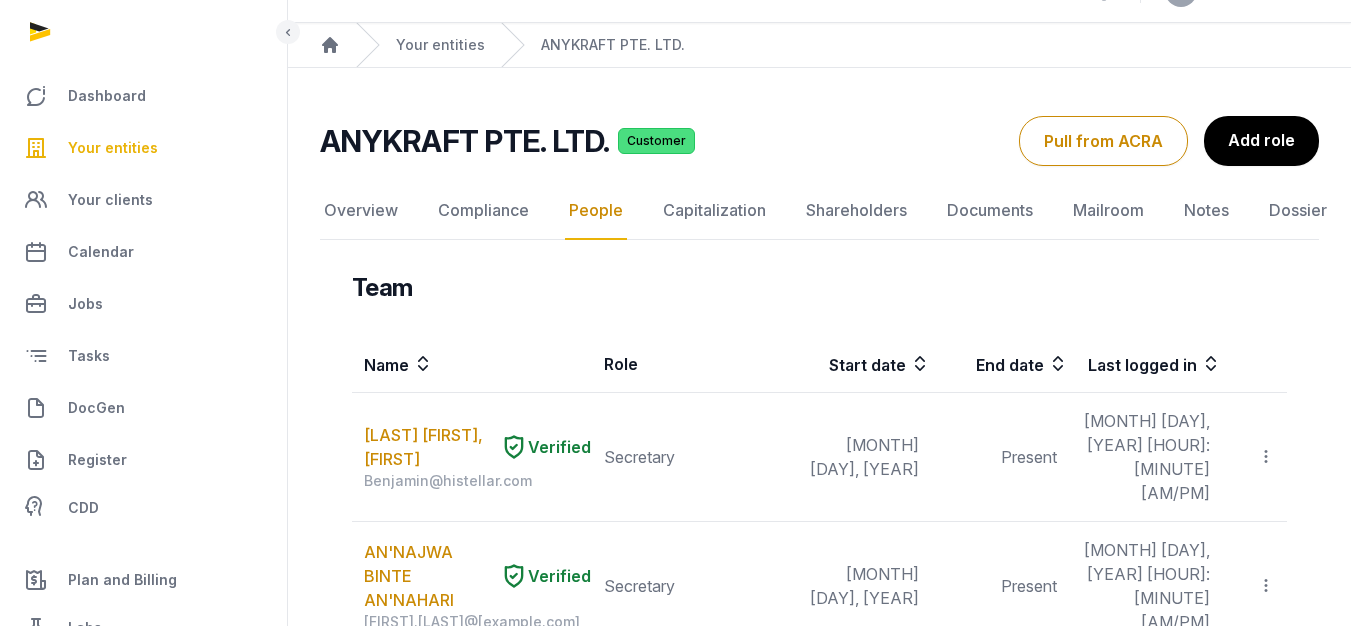 scroll, scrollTop: 0, scrollLeft: 0, axis: both 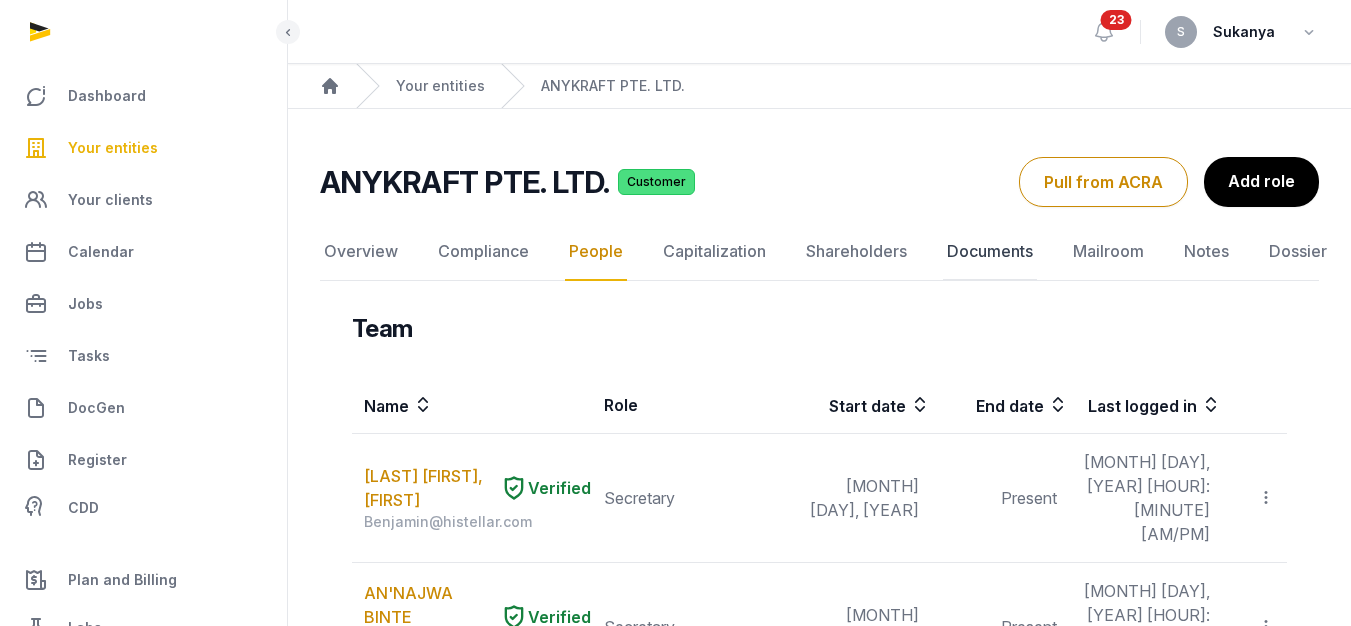 click on "Documents" 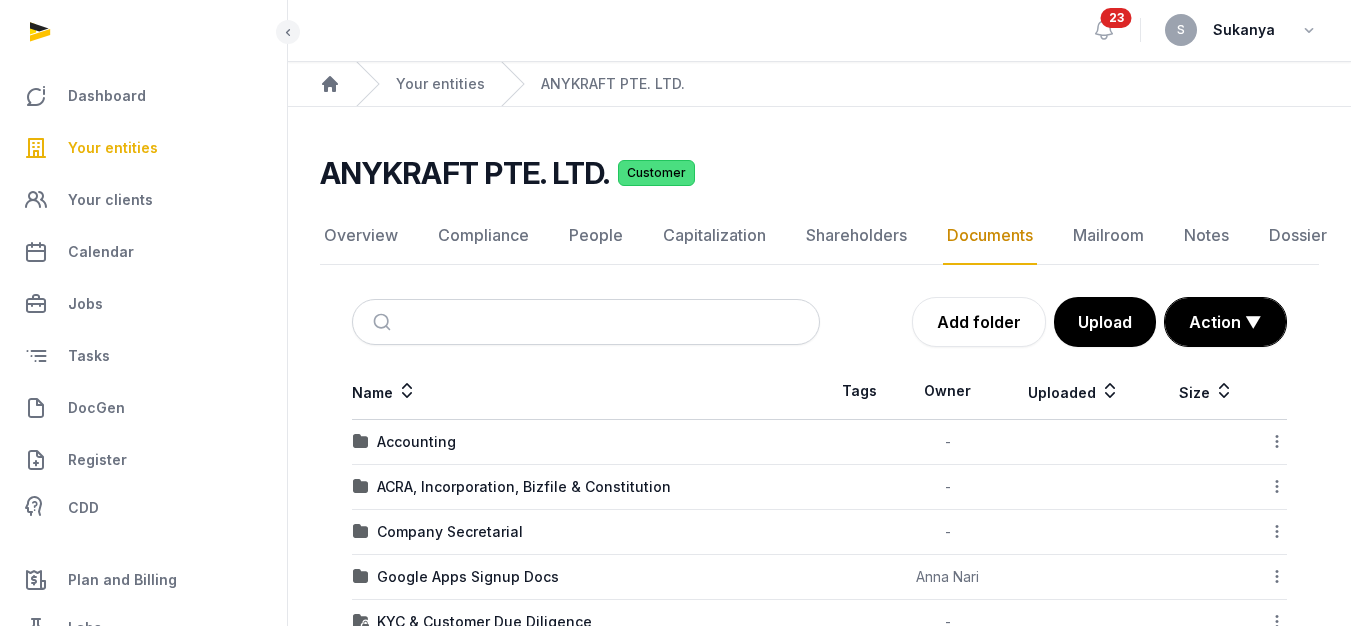 scroll, scrollTop: 0, scrollLeft: 0, axis: both 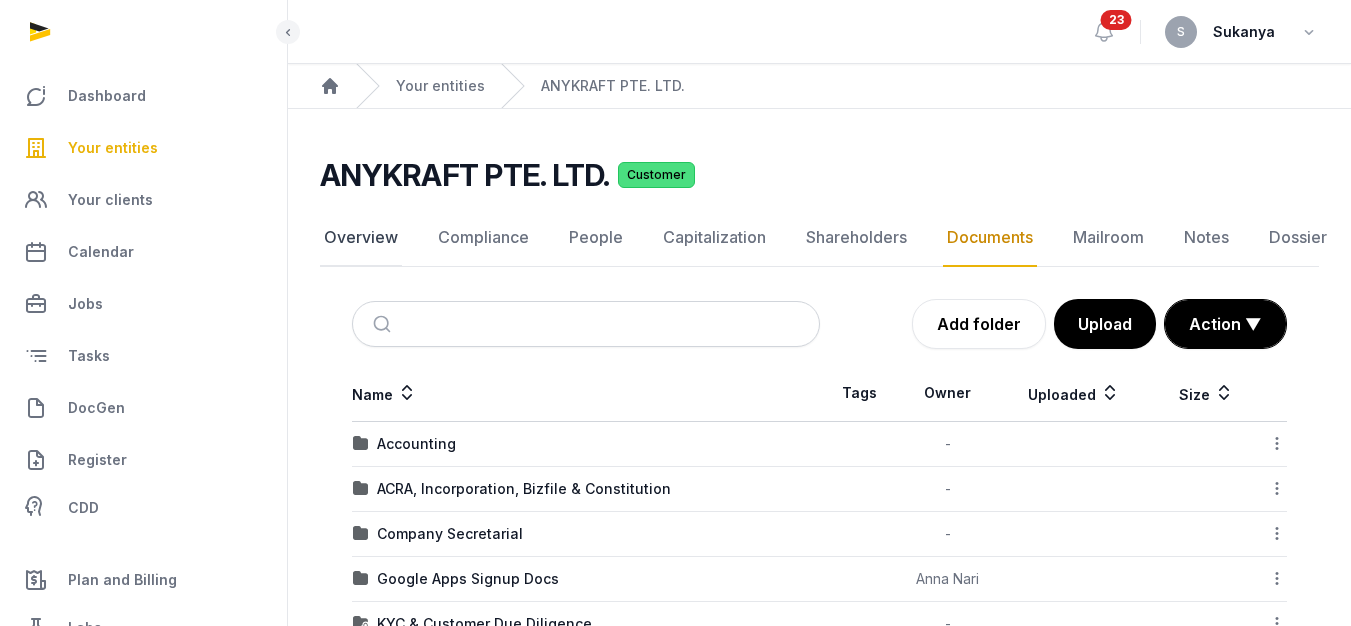 click on "Overview" 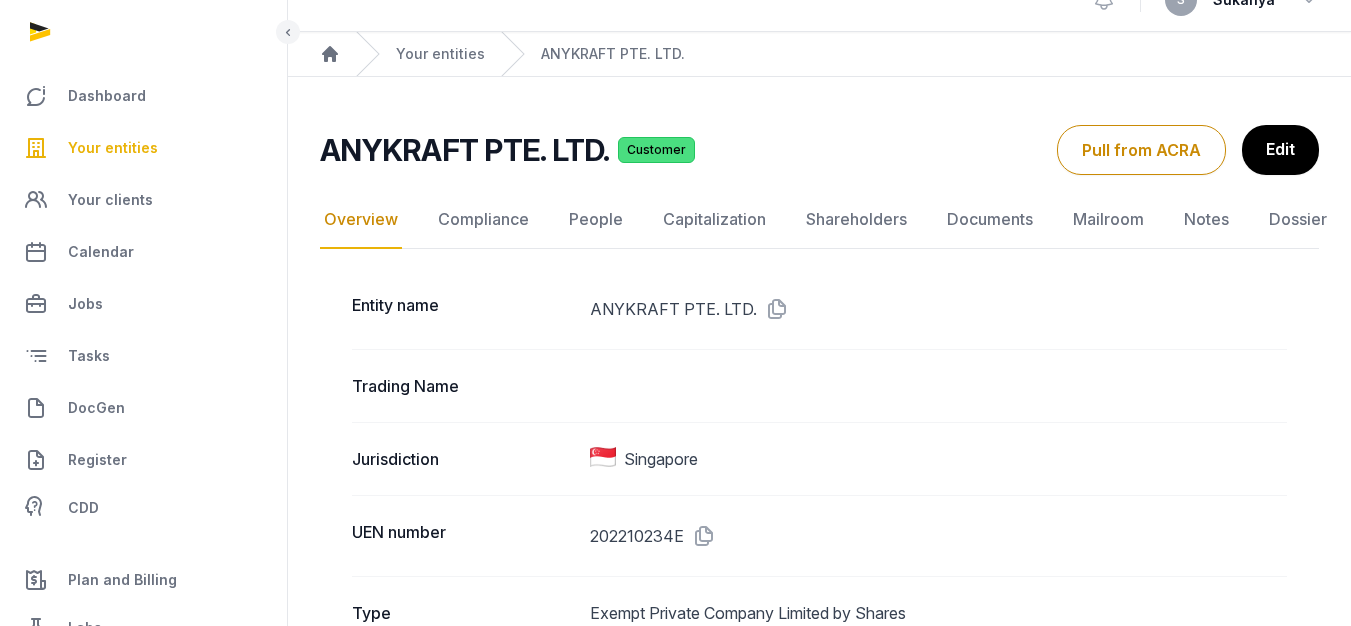 scroll, scrollTop: 0, scrollLeft: 0, axis: both 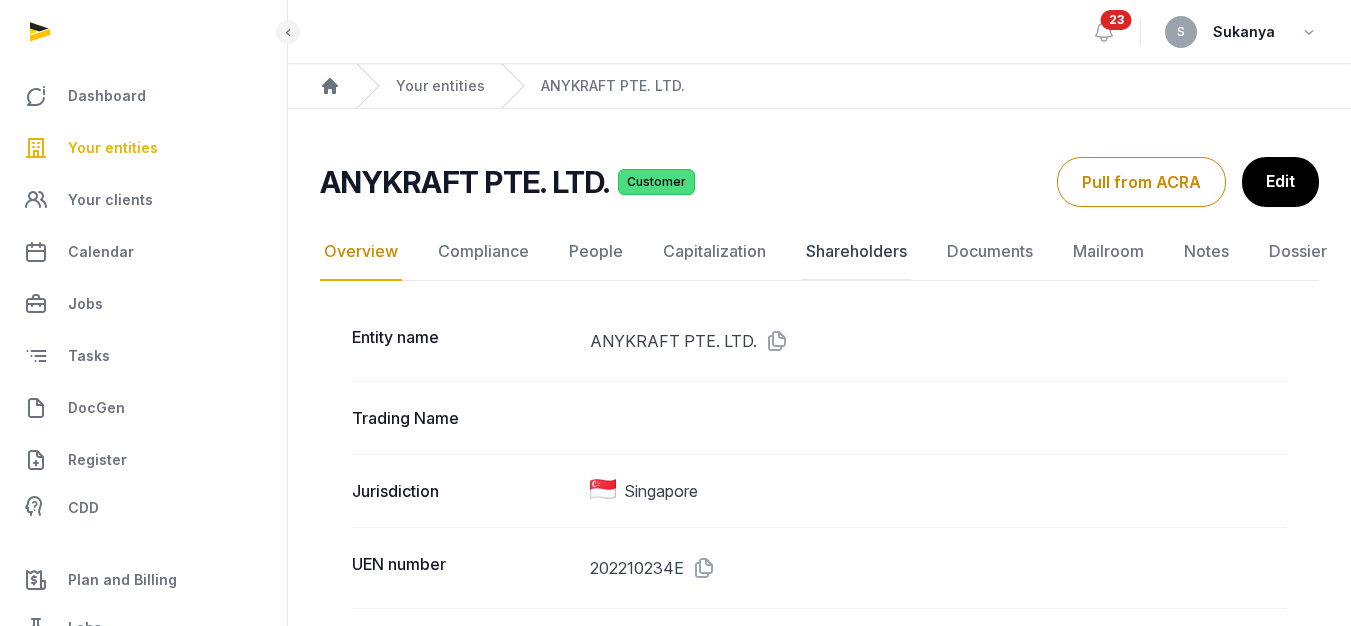 click on "Shareholders" 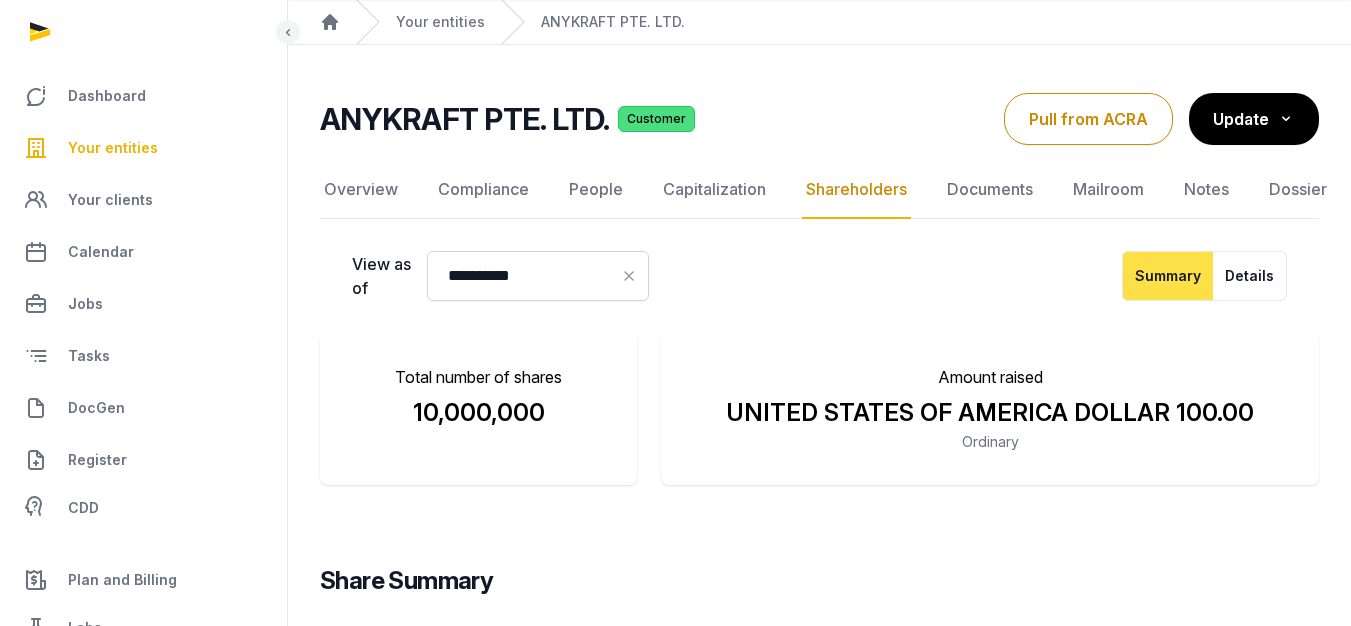 scroll, scrollTop: 0, scrollLeft: 0, axis: both 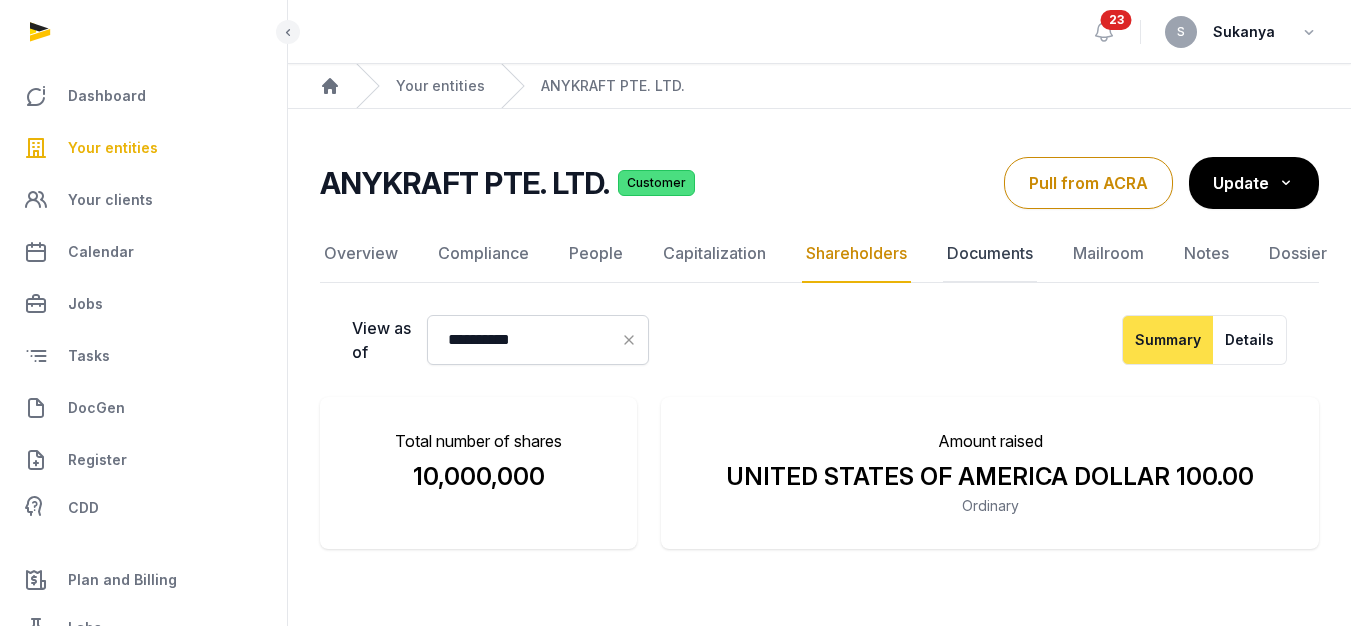 click on "Documents" 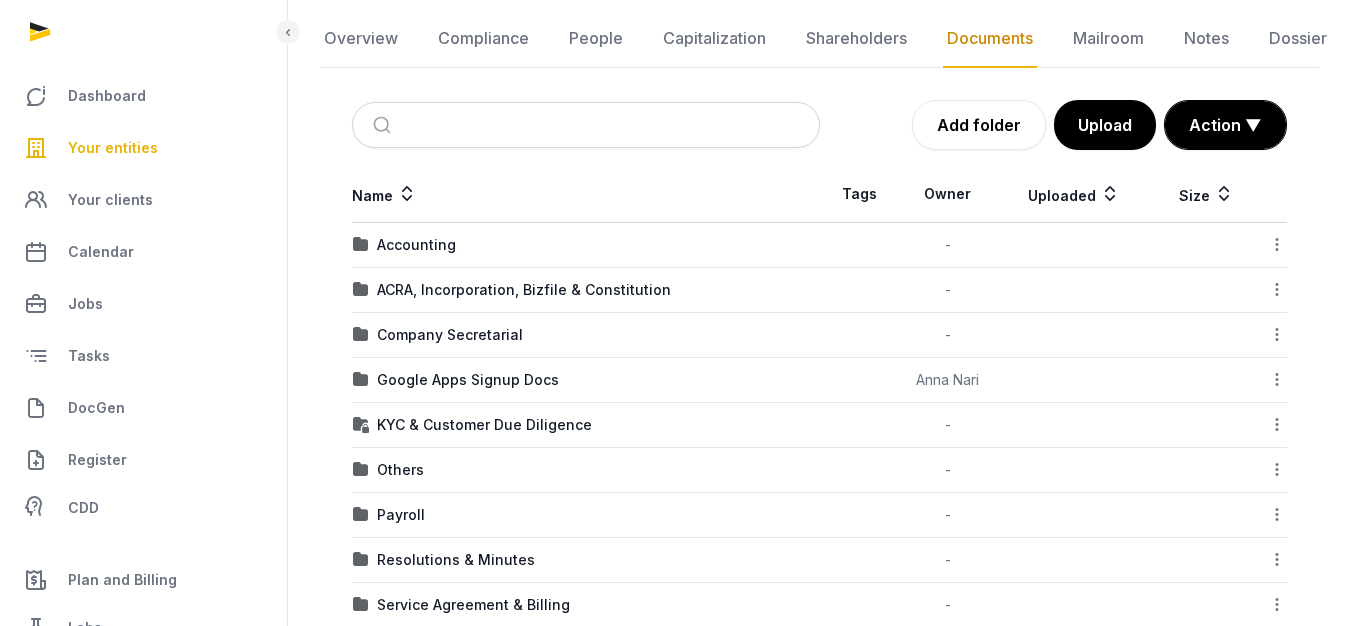 scroll, scrollTop: 200, scrollLeft: 0, axis: vertical 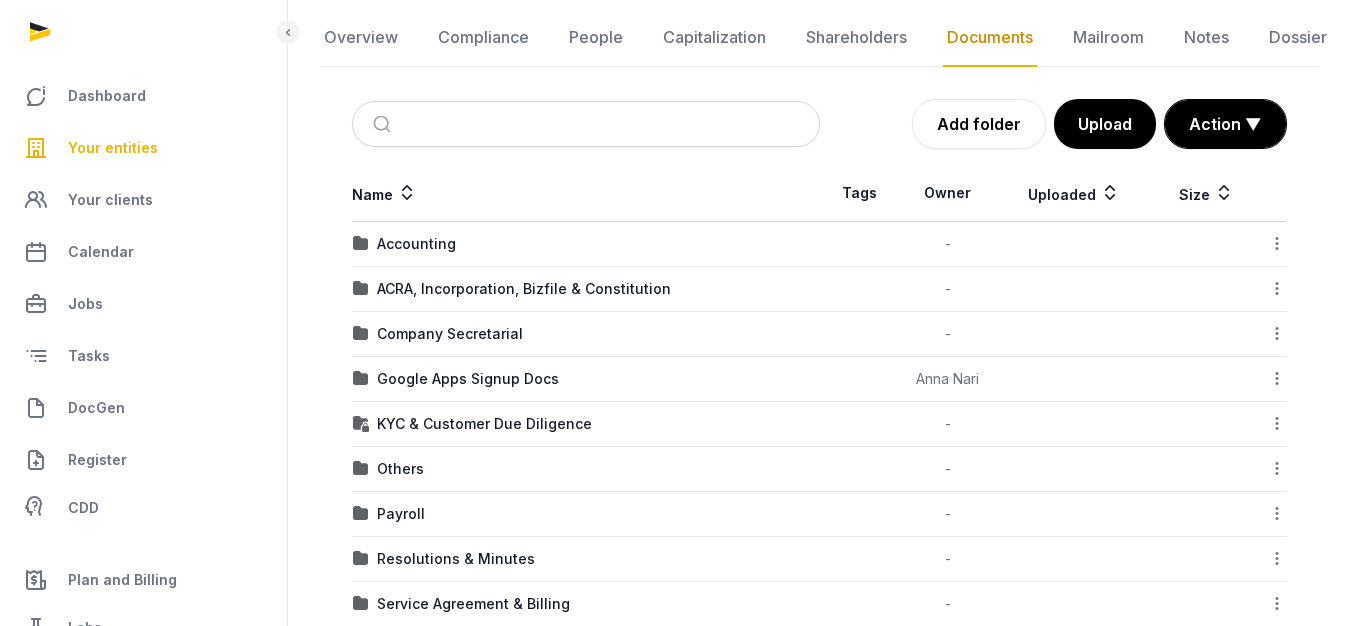 click on "ACRA, Incorporation, Bizfile & Constitution" at bounding box center (586, 289) 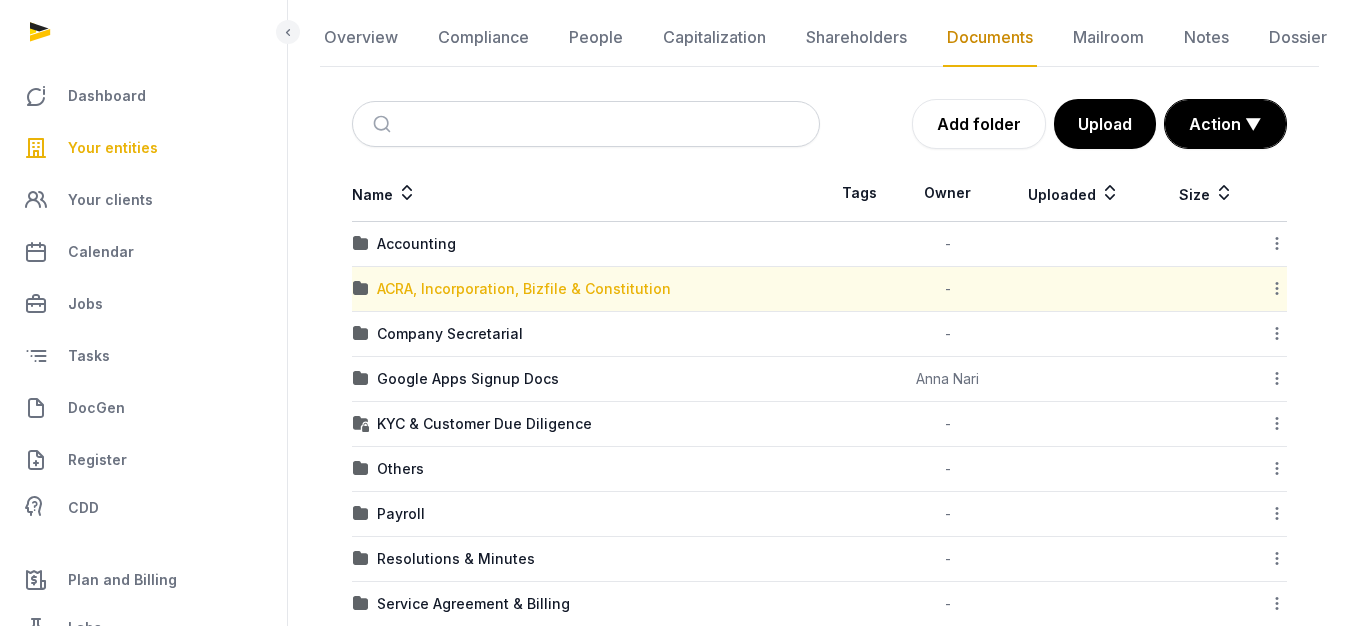click on "ACRA, Incorporation, Bizfile & Constitution" at bounding box center [524, 289] 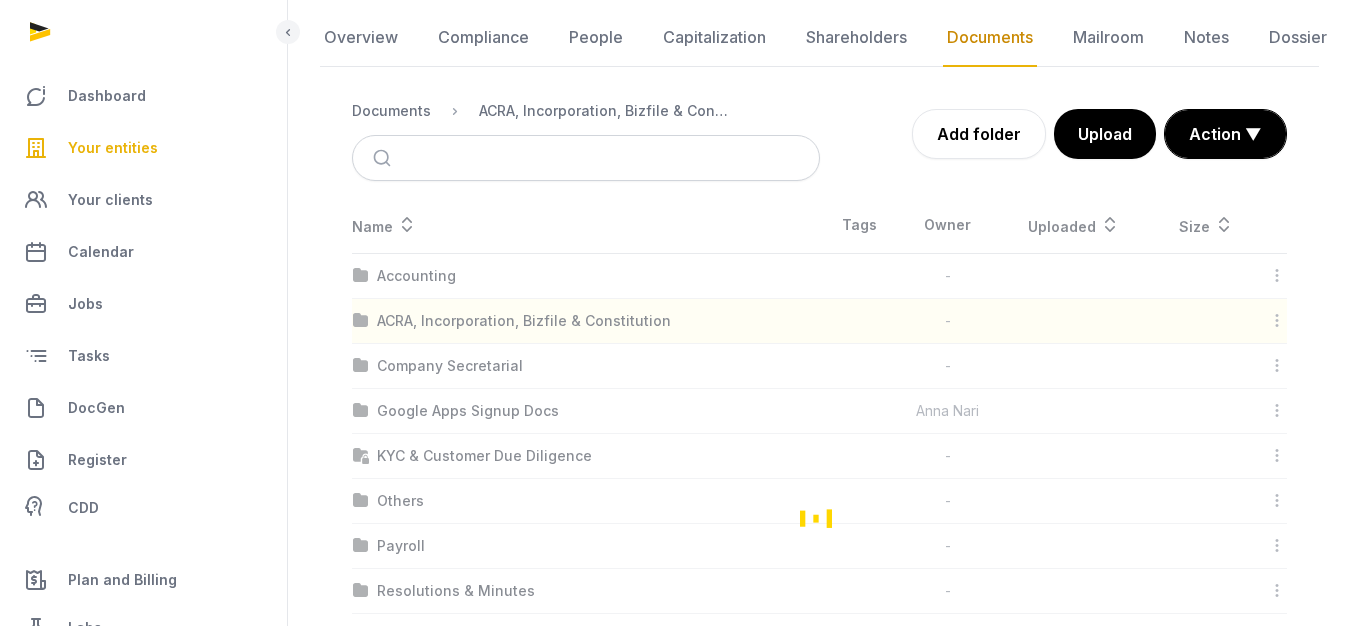 scroll, scrollTop: 47, scrollLeft: 0, axis: vertical 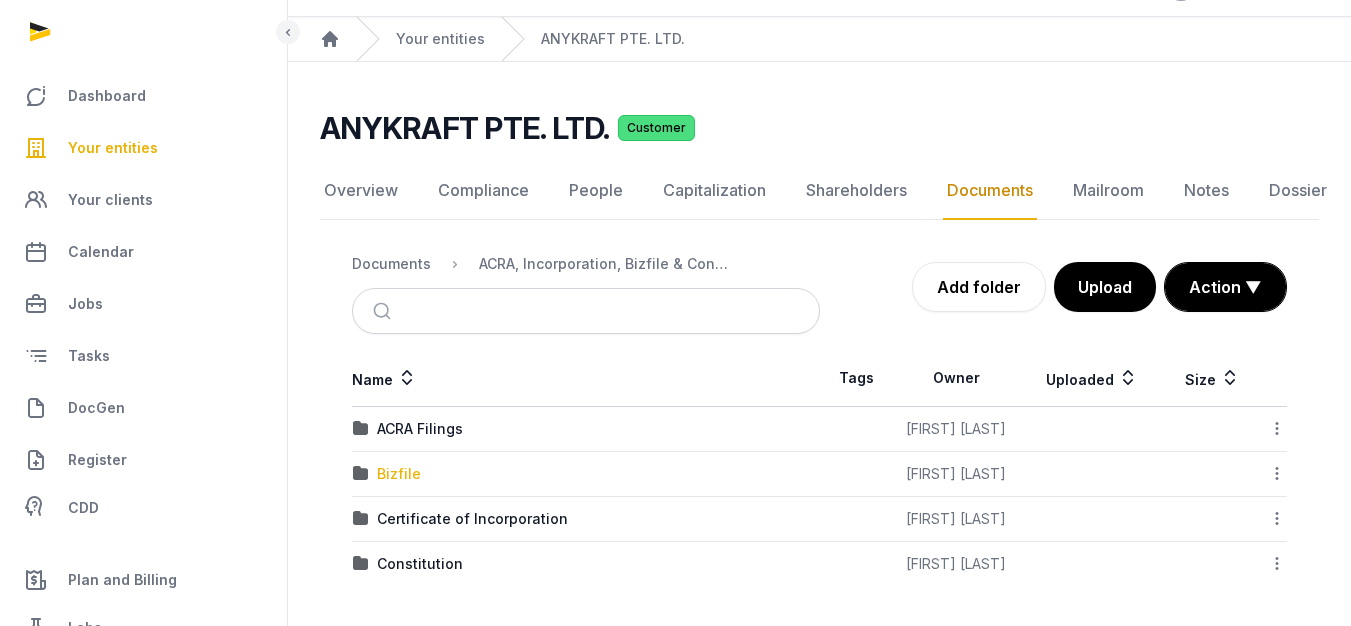 click on "Bizfile" at bounding box center (399, 474) 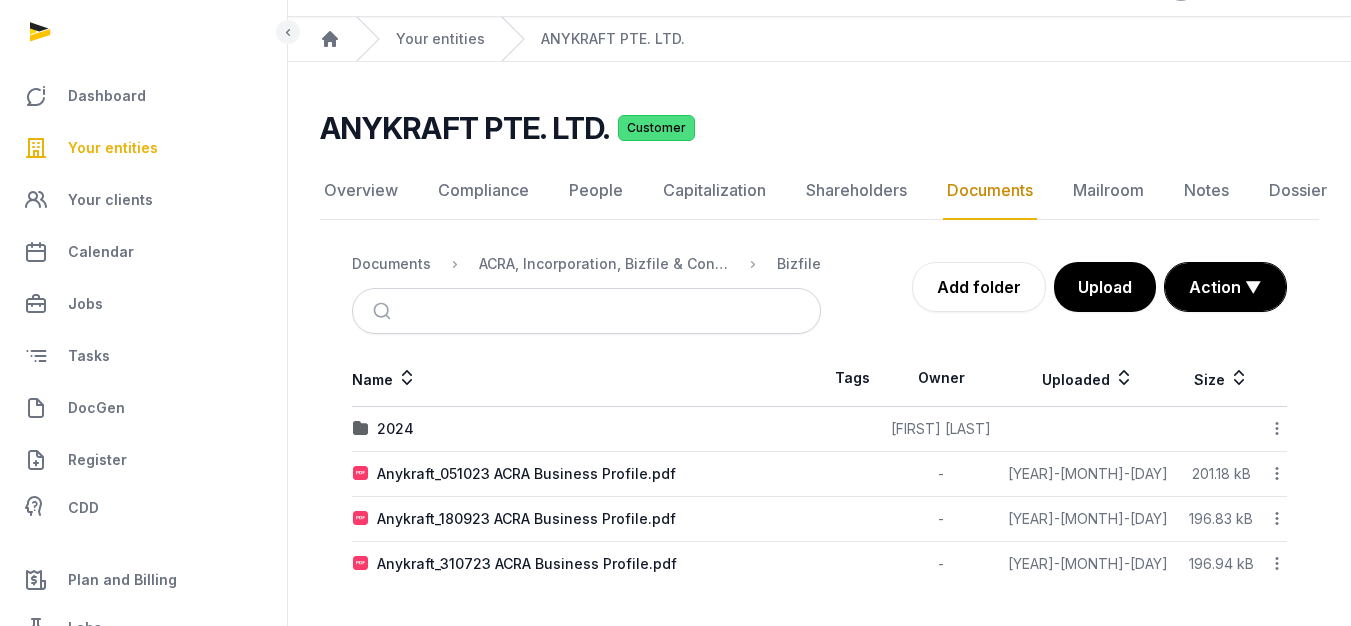 click on "2024" at bounding box center (586, 429) 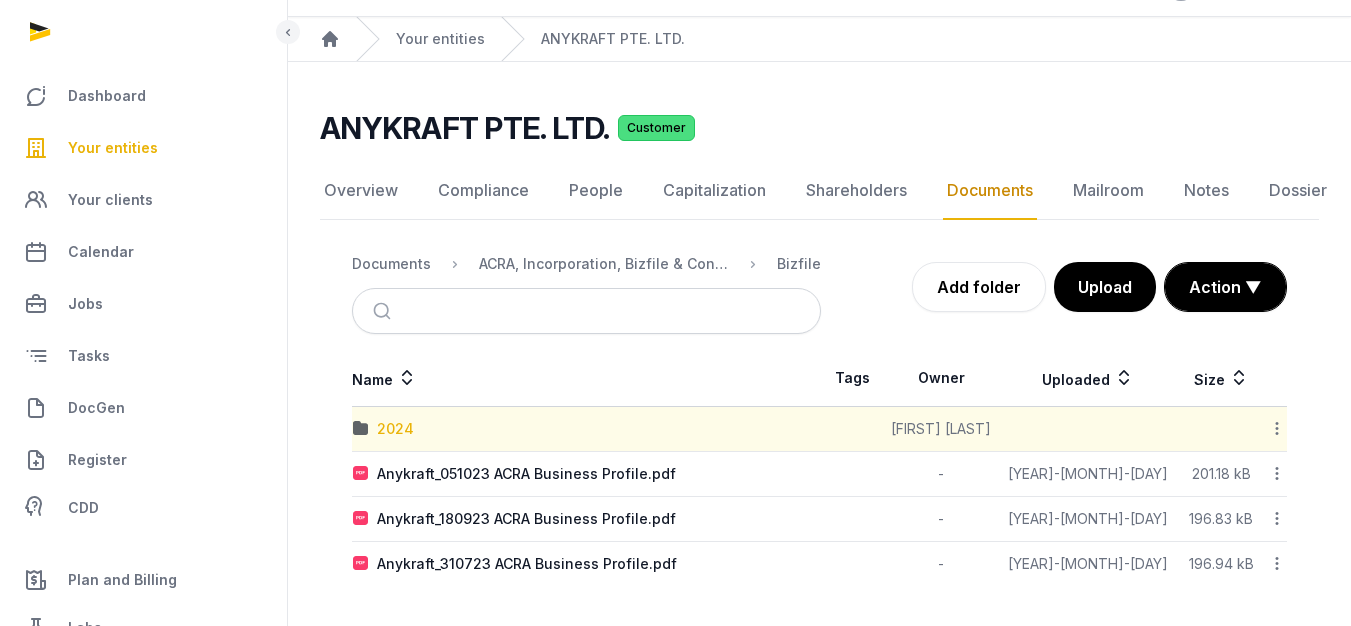 click on "2024" at bounding box center [395, 429] 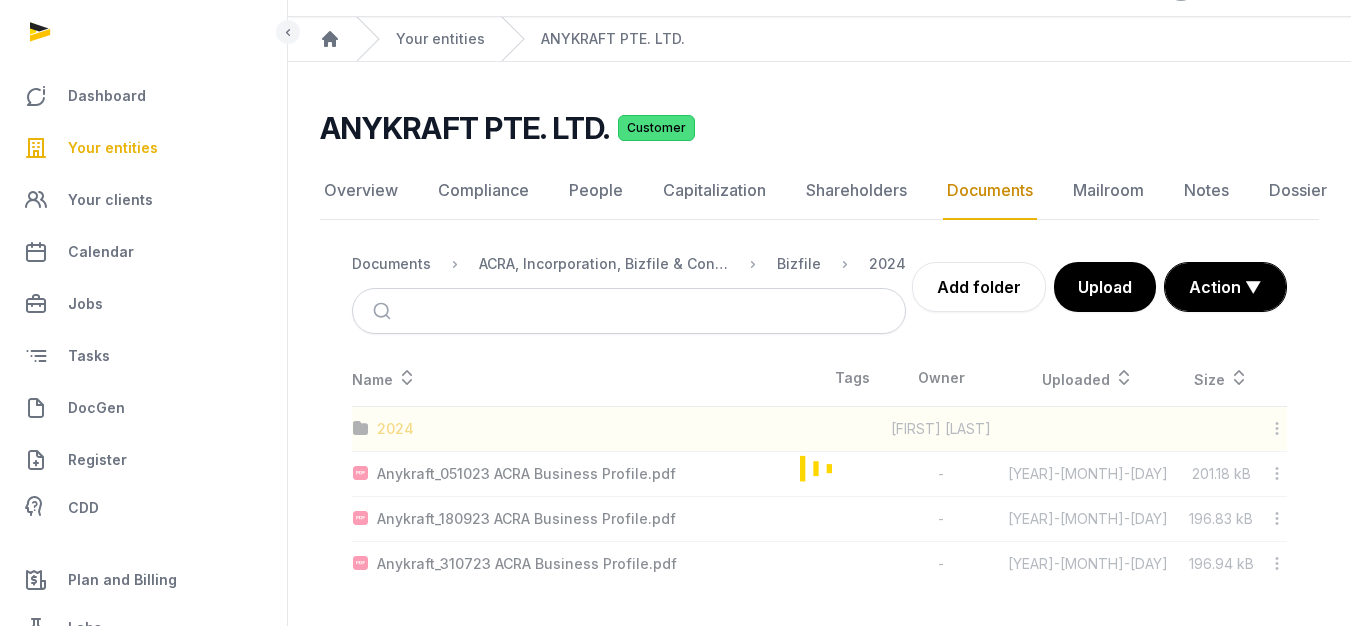 click at bounding box center [819, 468] 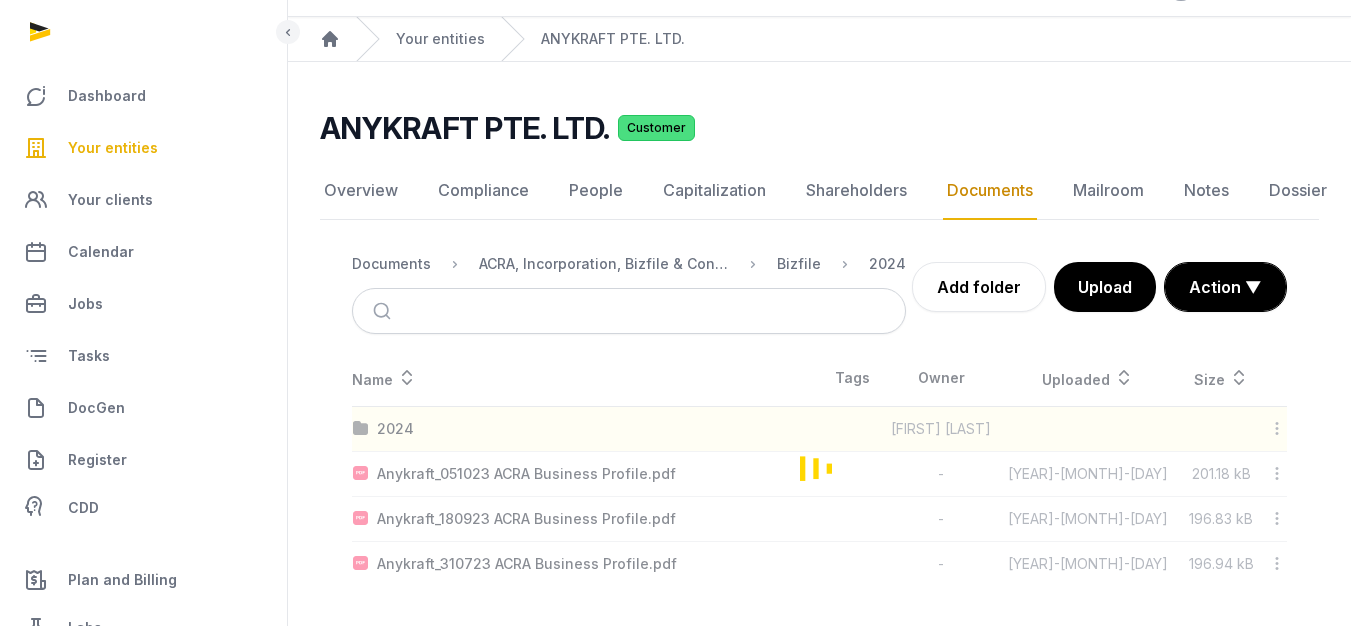 scroll, scrollTop: 15, scrollLeft: 0, axis: vertical 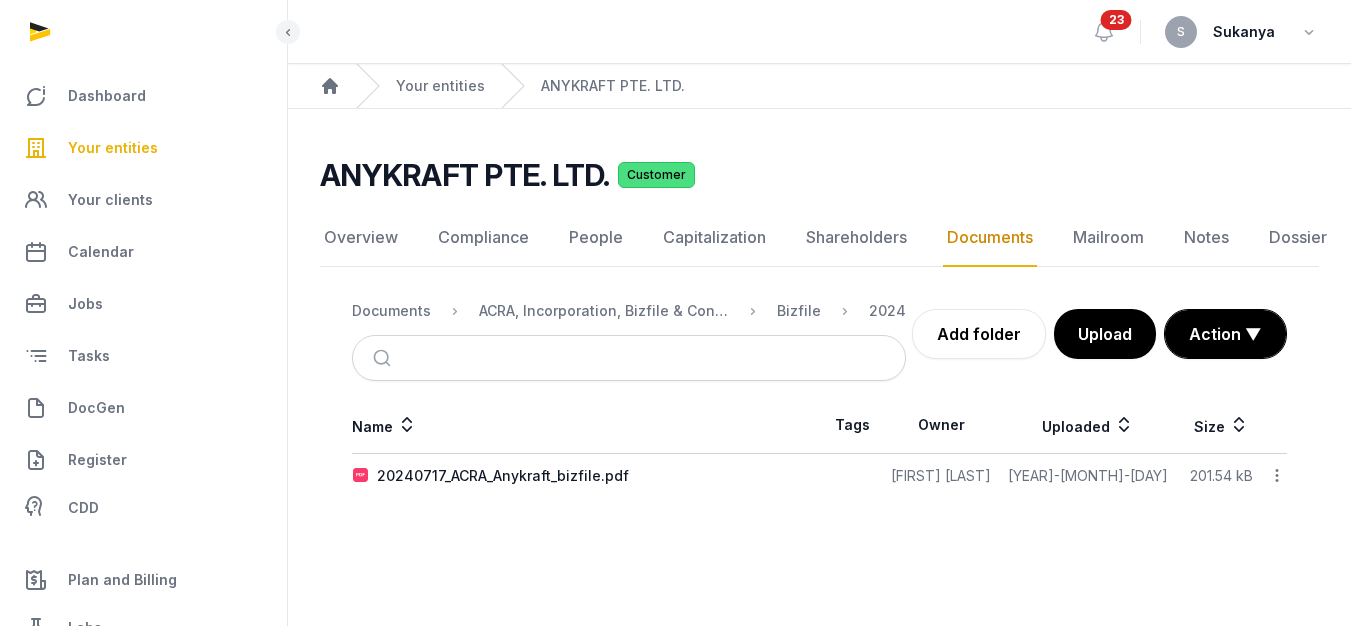 click 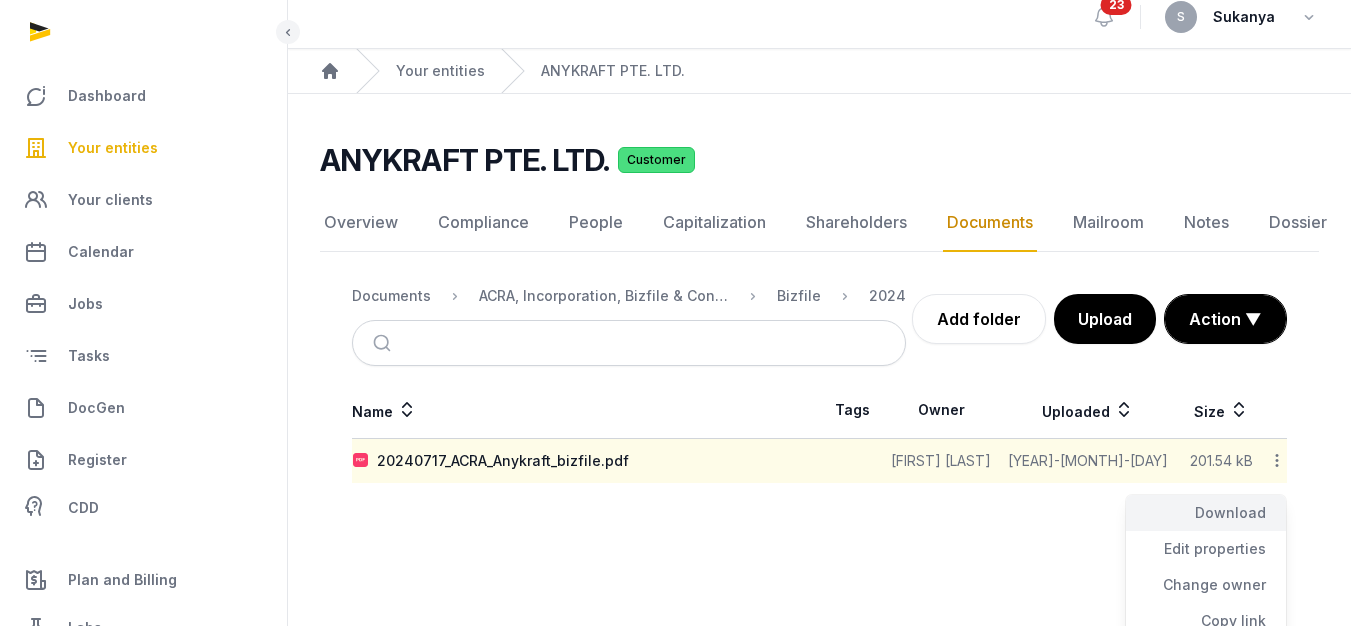 click on "Download" 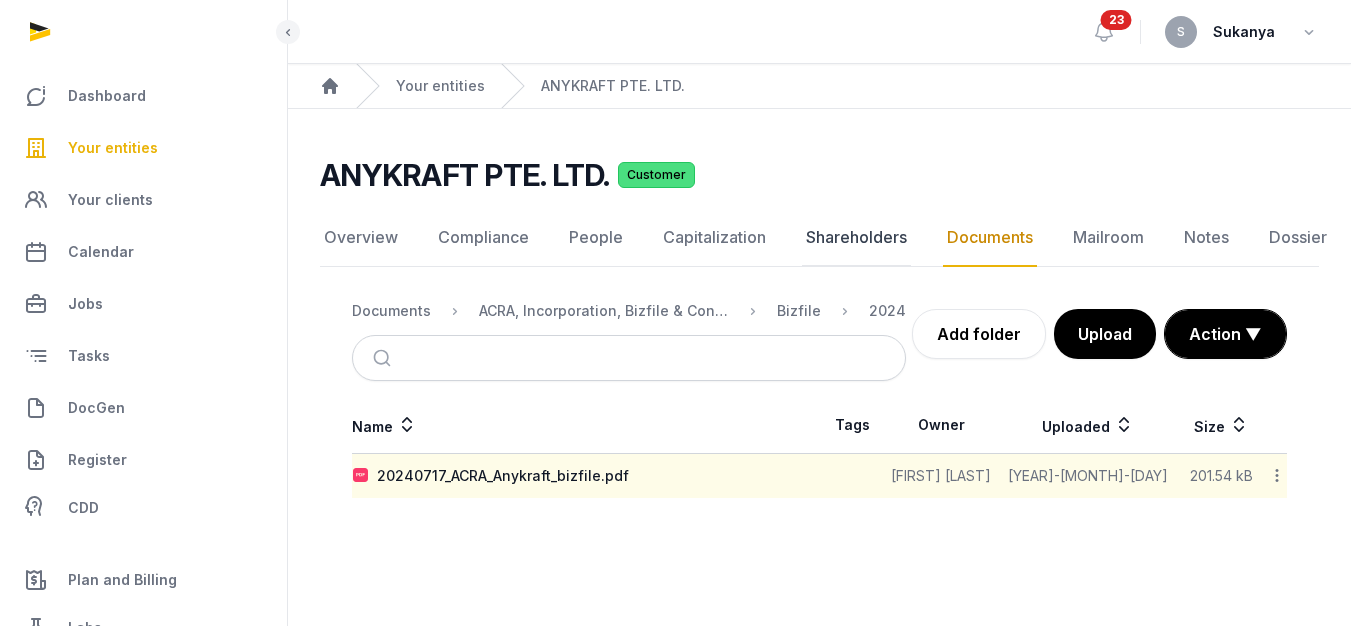 click on "Shareholders" 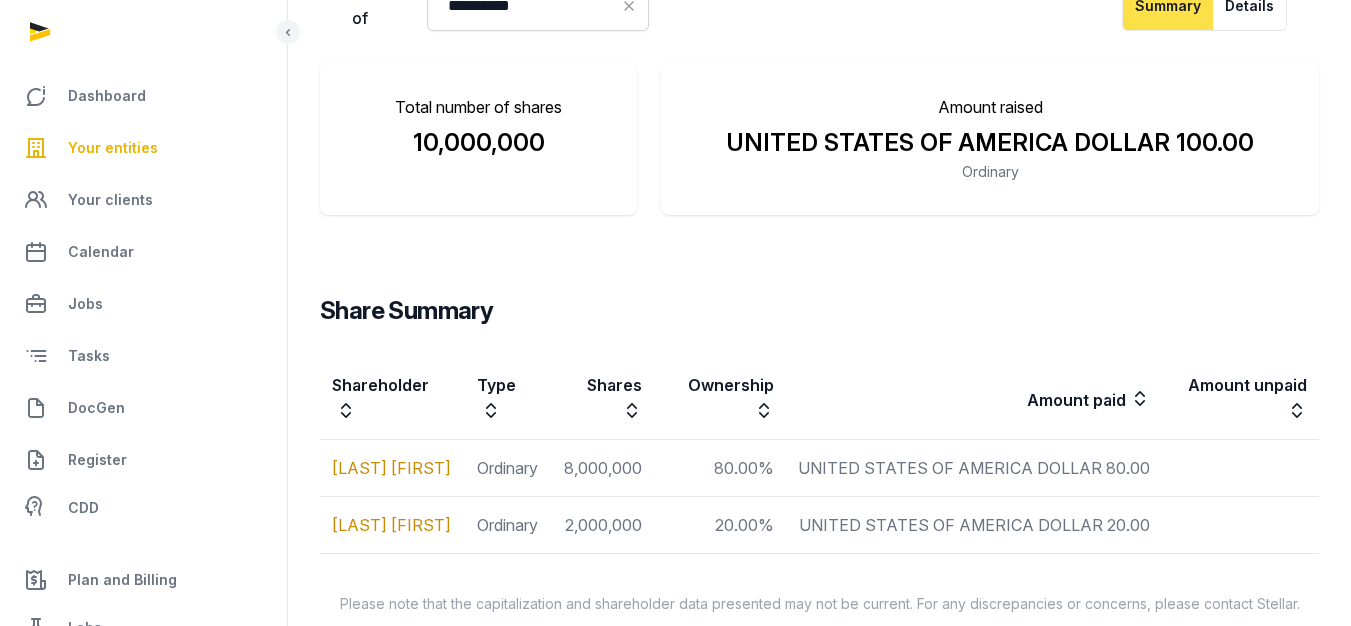 scroll, scrollTop: 362, scrollLeft: 0, axis: vertical 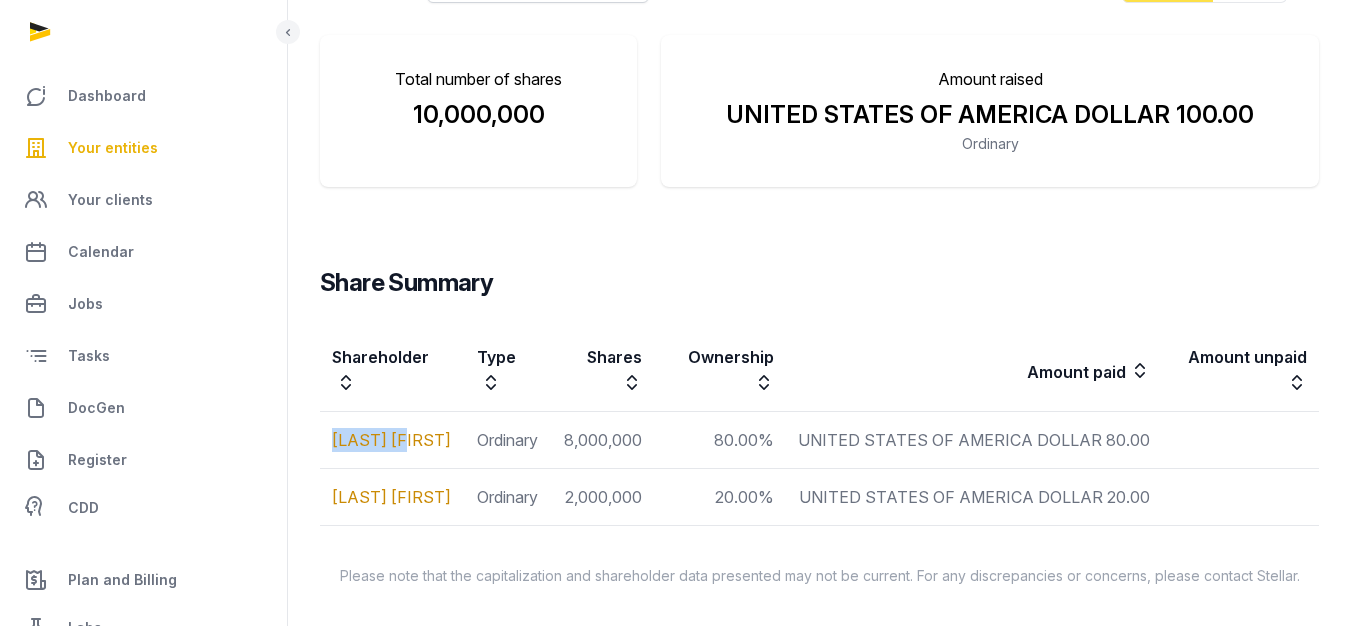 drag, startPoint x: 427, startPoint y: 437, endPoint x: 328, endPoint y: 439, distance: 99.0202 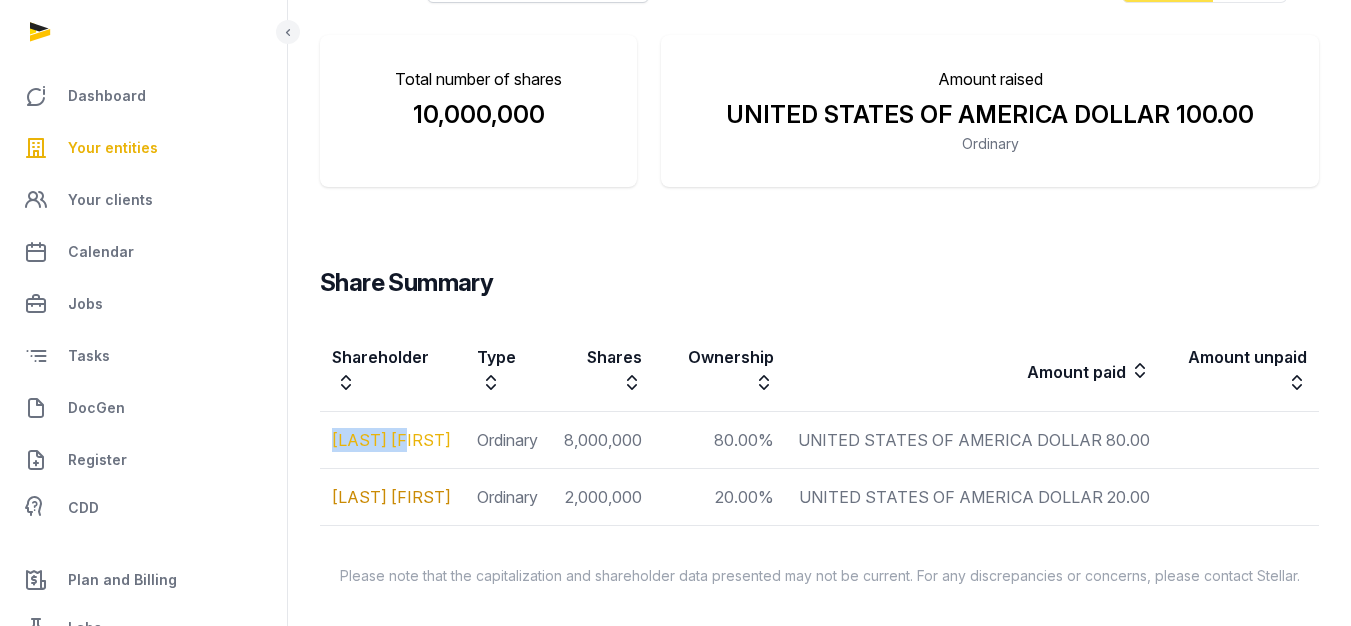 copy on "[LAST] [FIRST]" 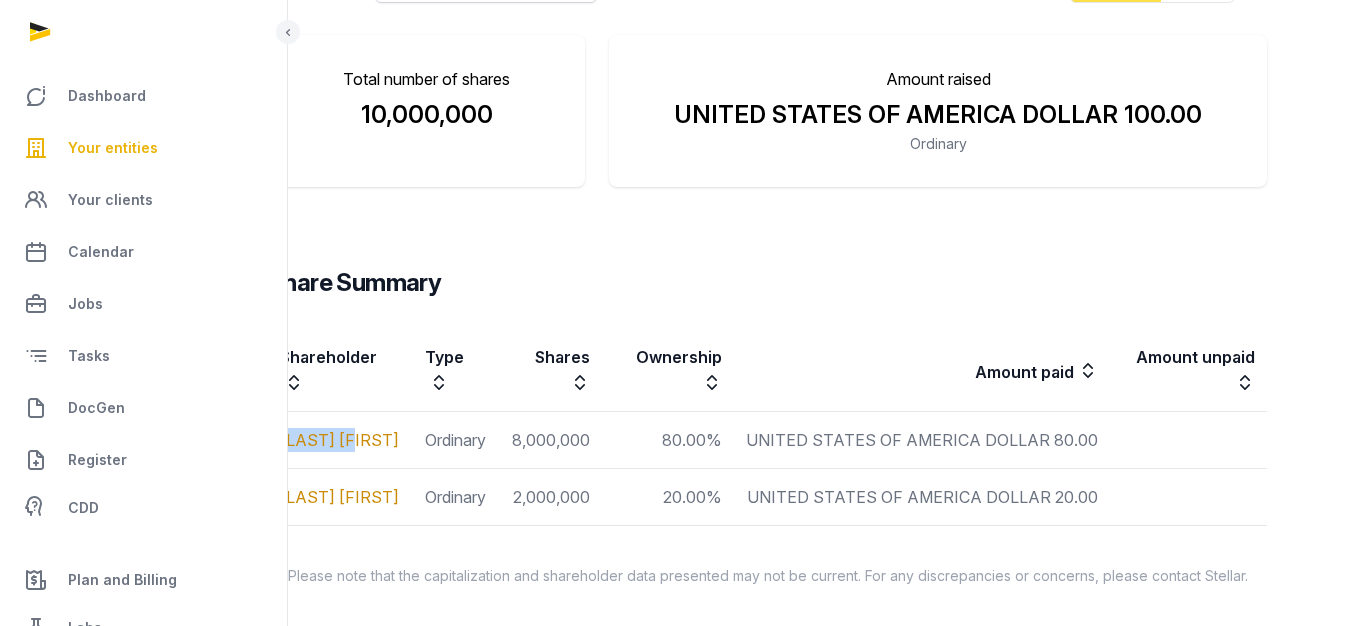 scroll, scrollTop: 362, scrollLeft: 0, axis: vertical 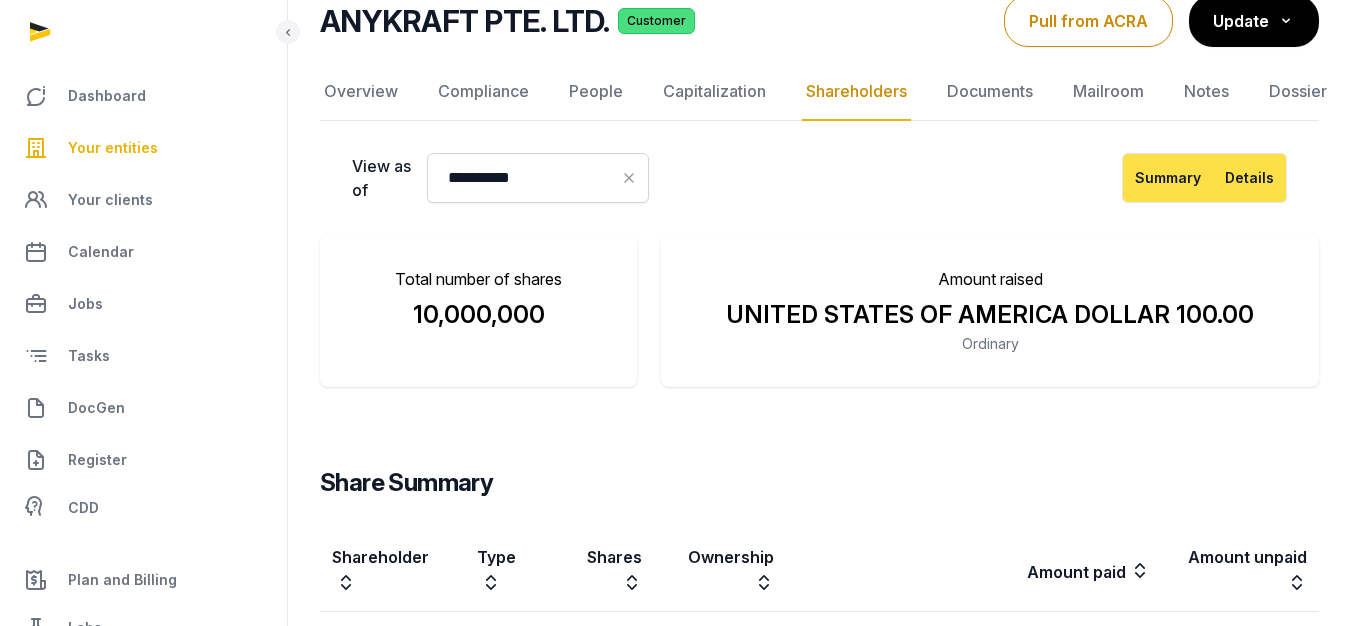 click on "Details" at bounding box center (1250, 178) 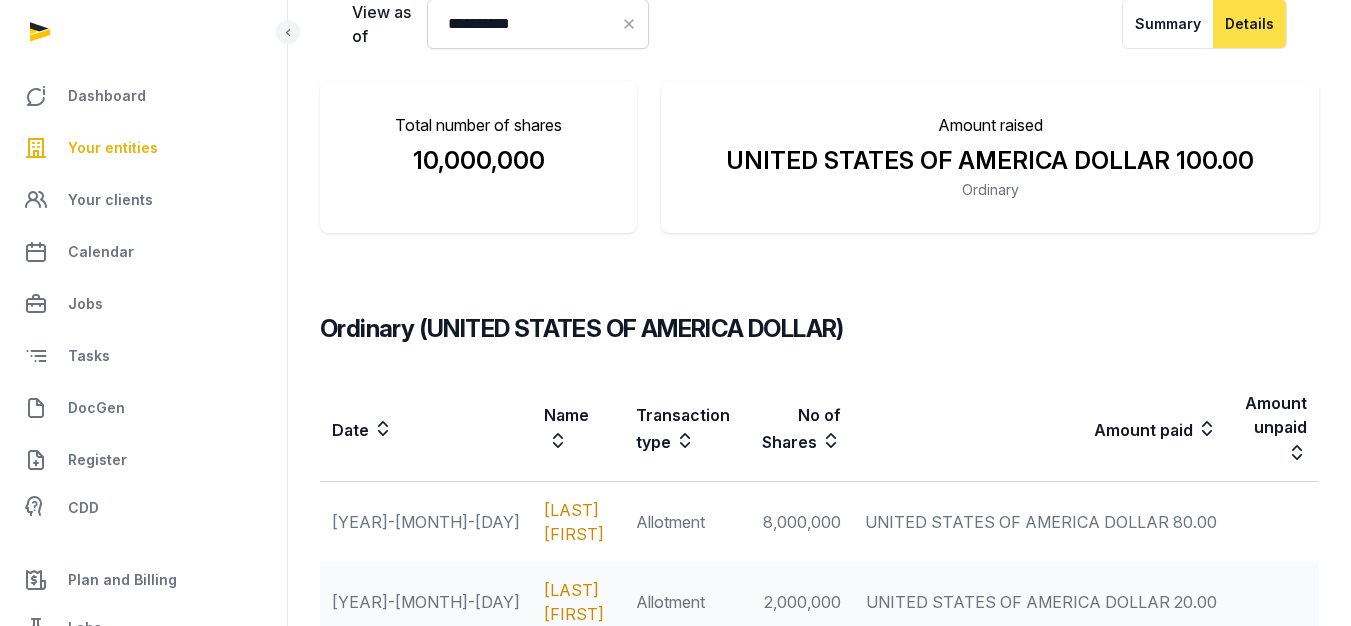 scroll, scrollTop: 362, scrollLeft: 0, axis: vertical 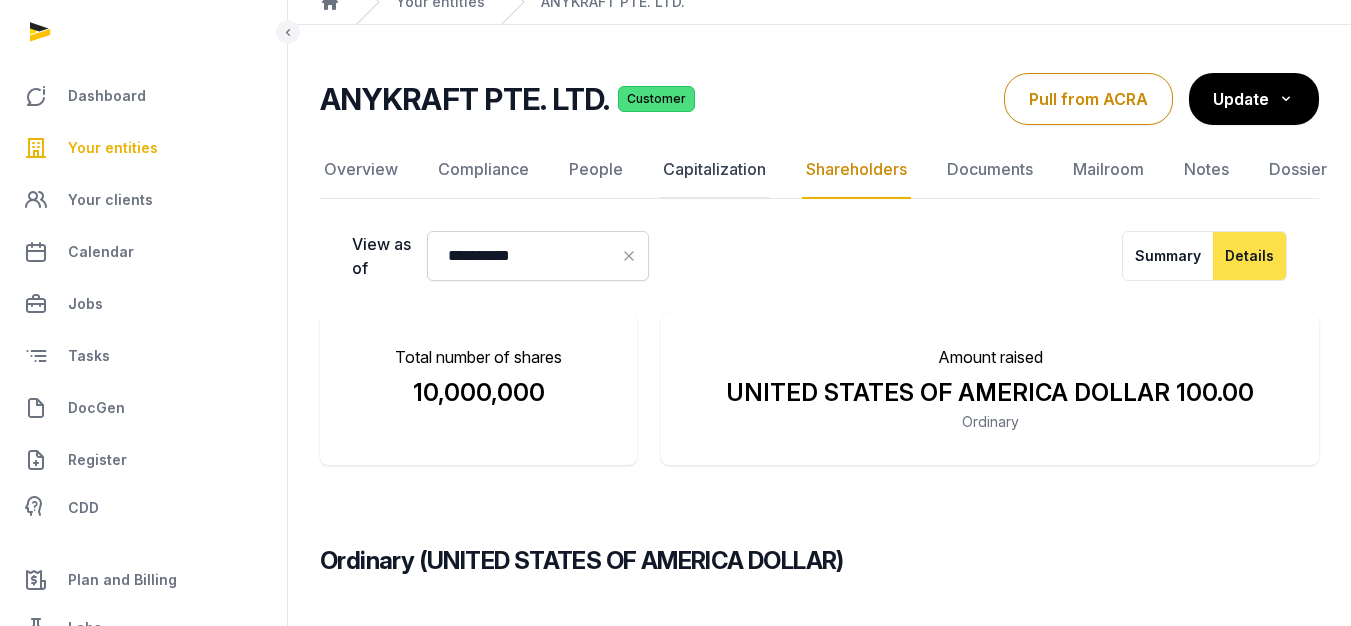 click on "Capitalization" 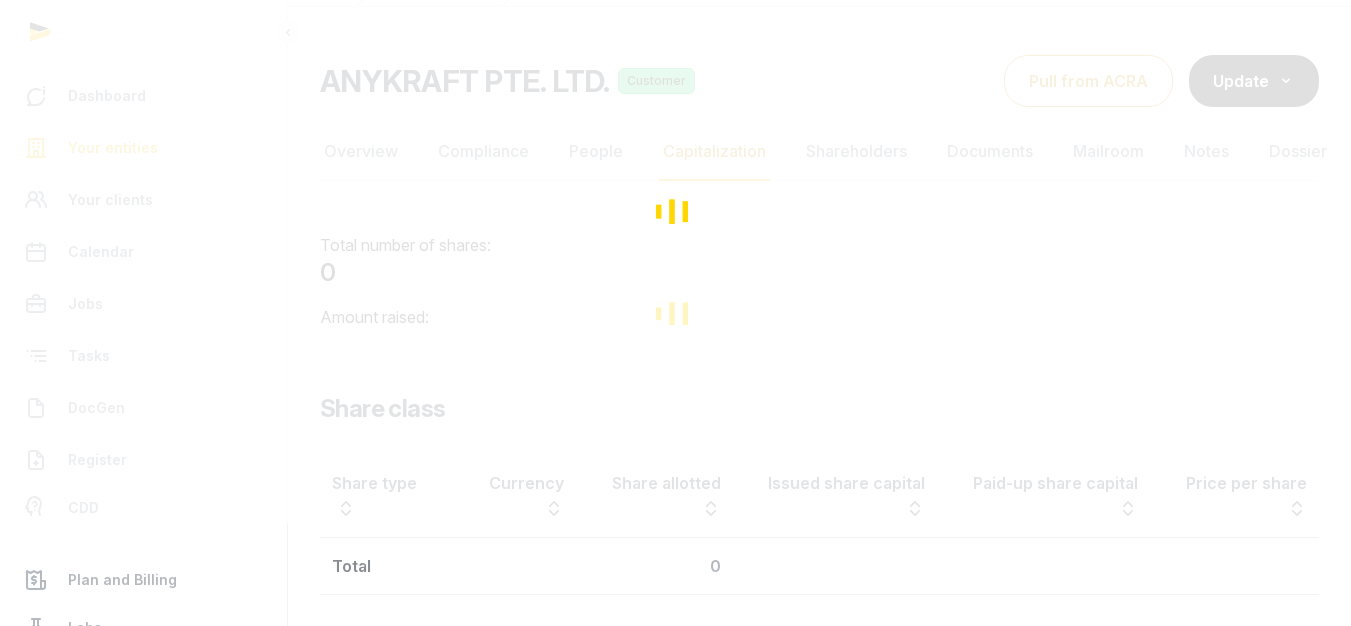 scroll, scrollTop: 163, scrollLeft: 0, axis: vertical 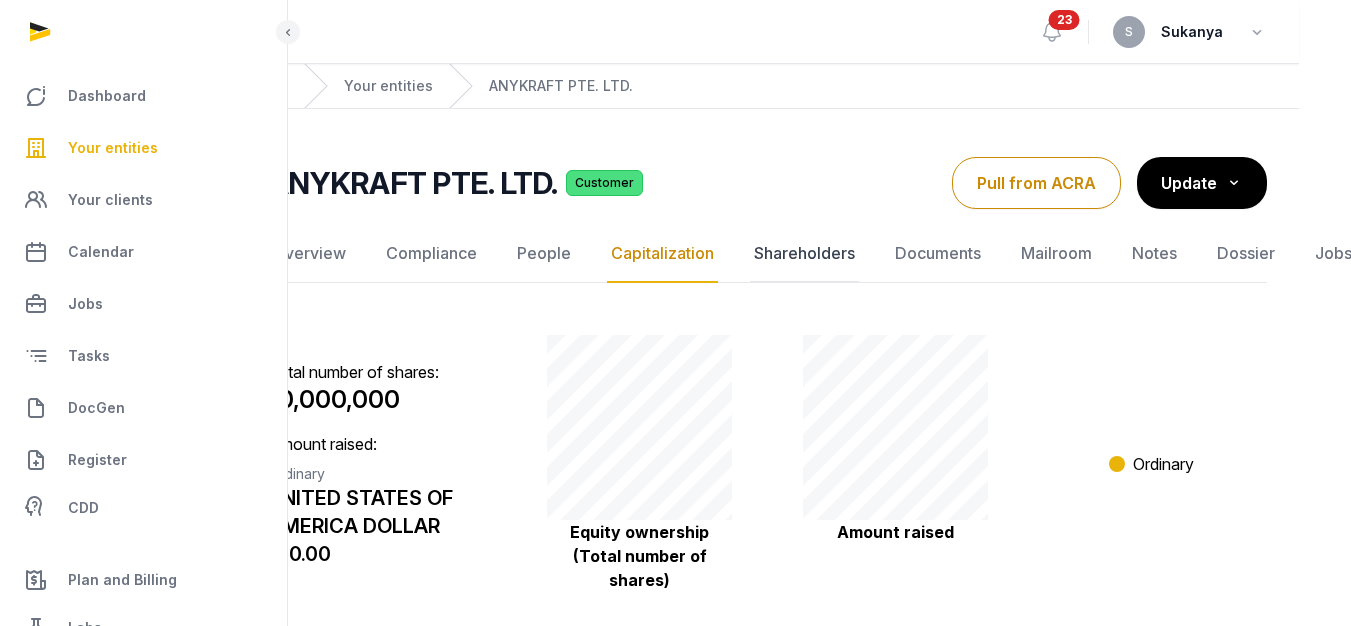 click on "Shareholders" 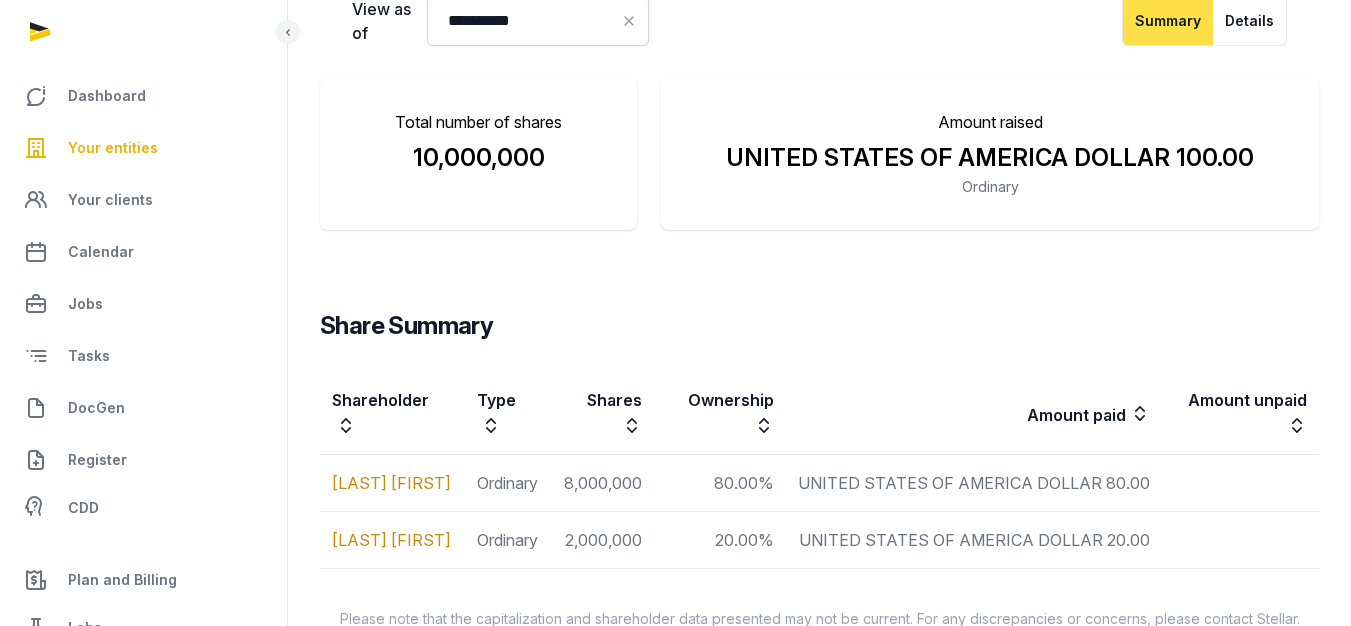 scroll, scrollTop: 362, scrollLeft: 0, axis: vertical 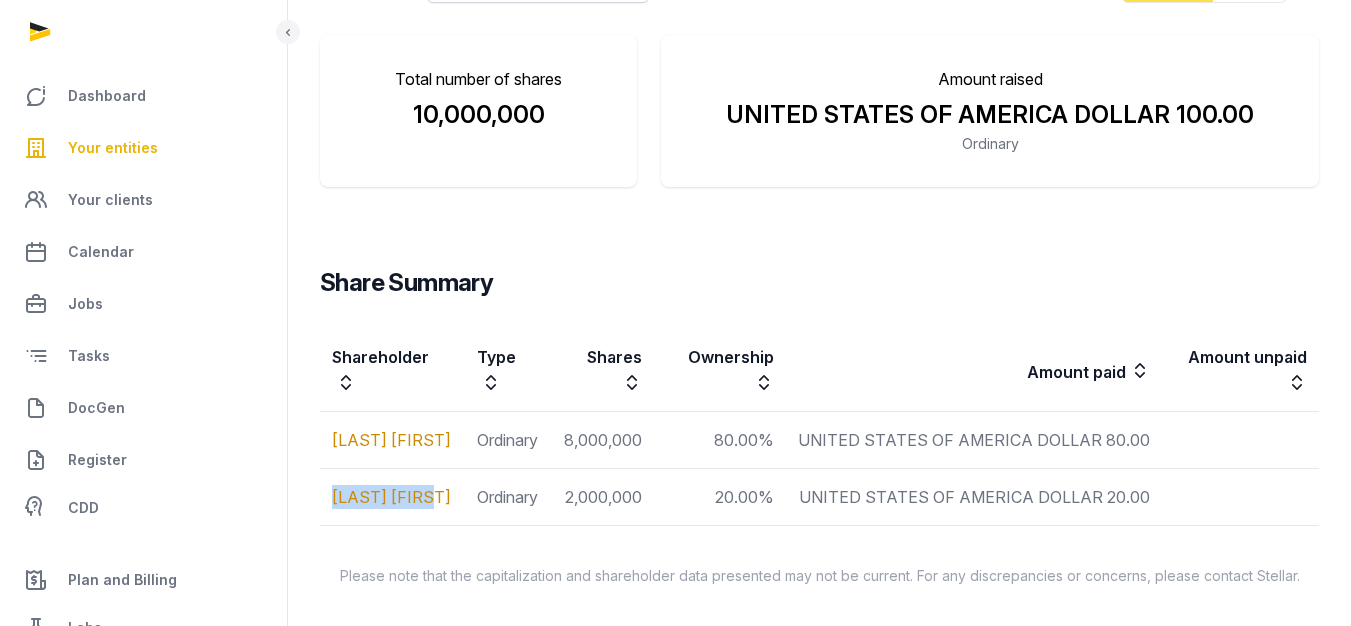 drag, startPoint x: 450, startPoint y: 494, endPoint x: 331, endPoint y: 507, distance: 119.70798 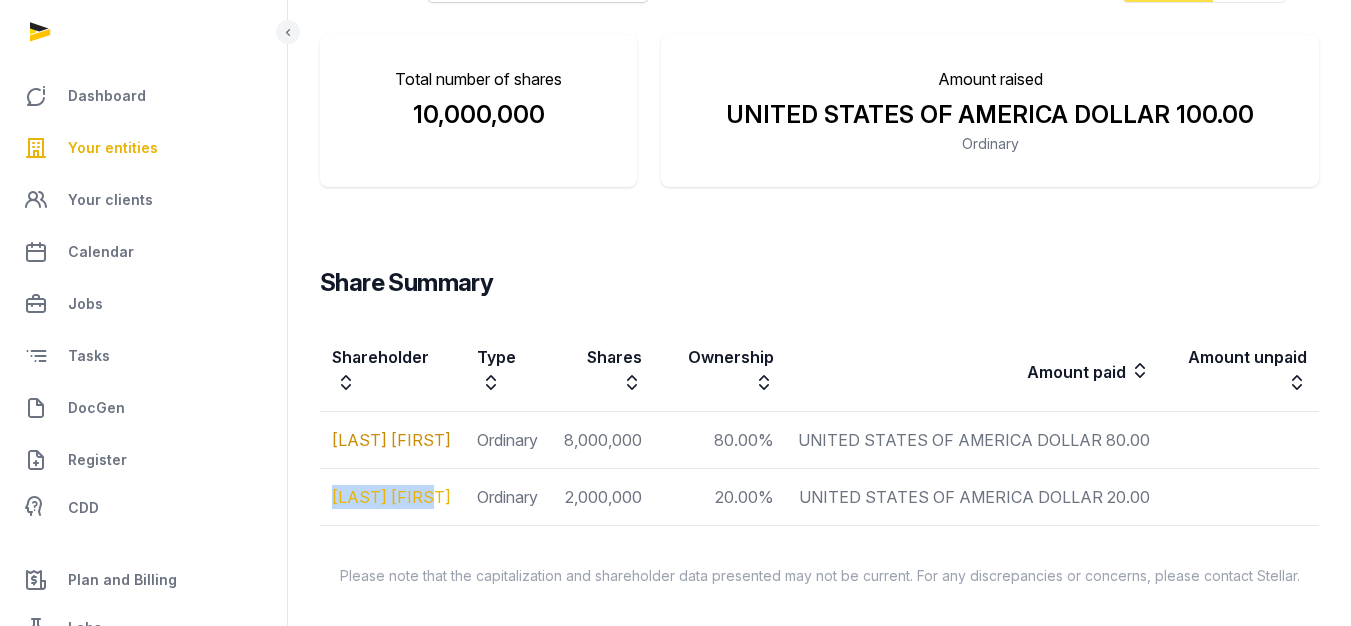copy on "[LAST] [FIRST]" 